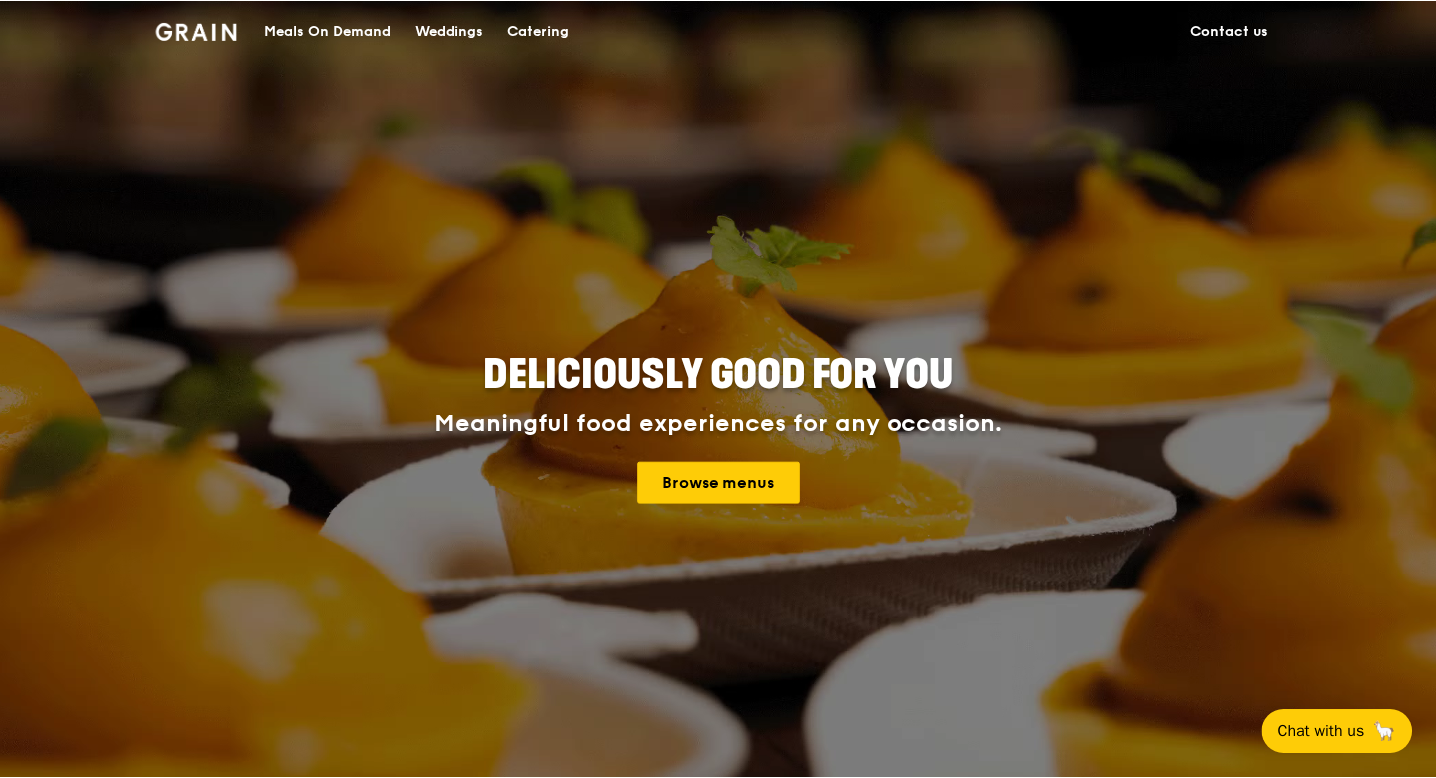 scroll, scrollTop: 0, scrollLeft: 0, axis: both 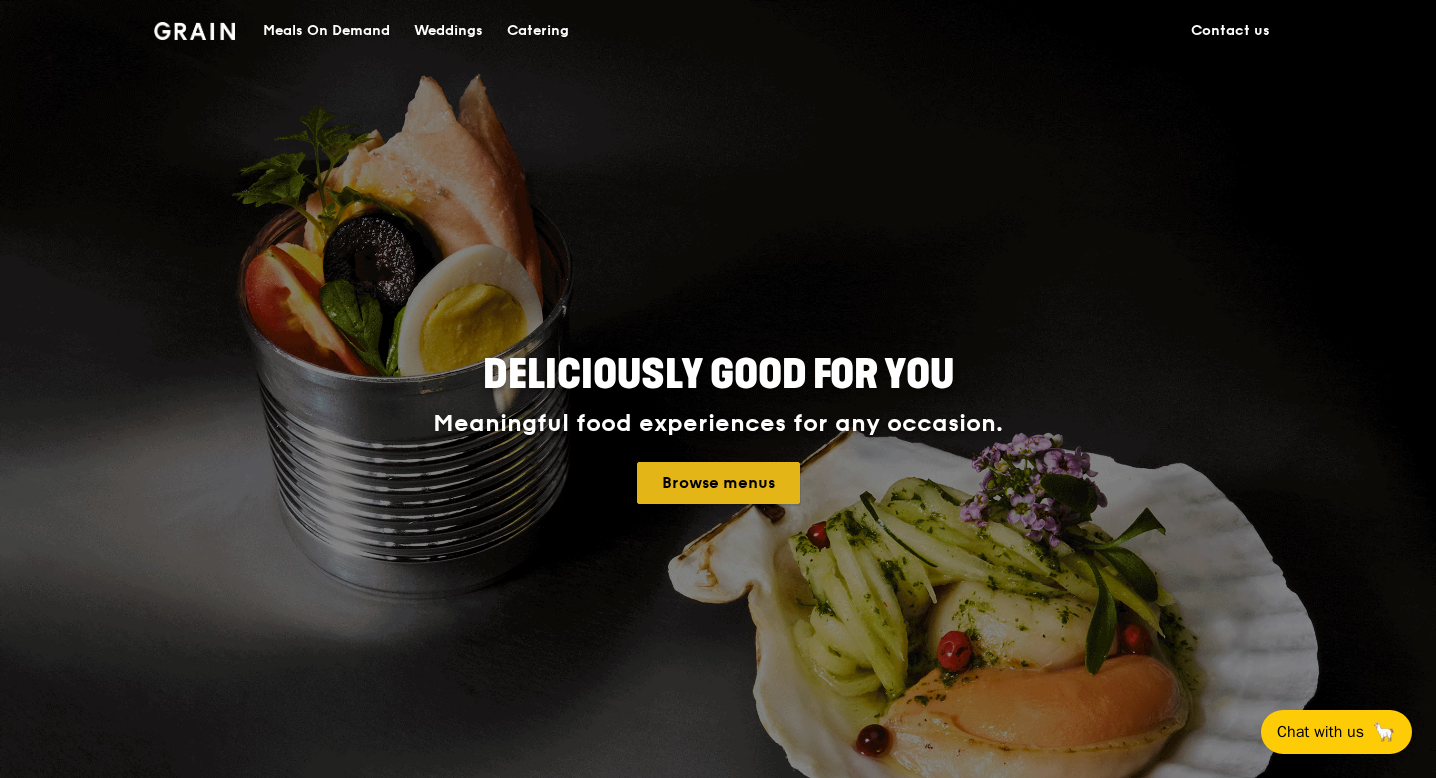 click on "Browse menus" at bounding box center [718, 483] 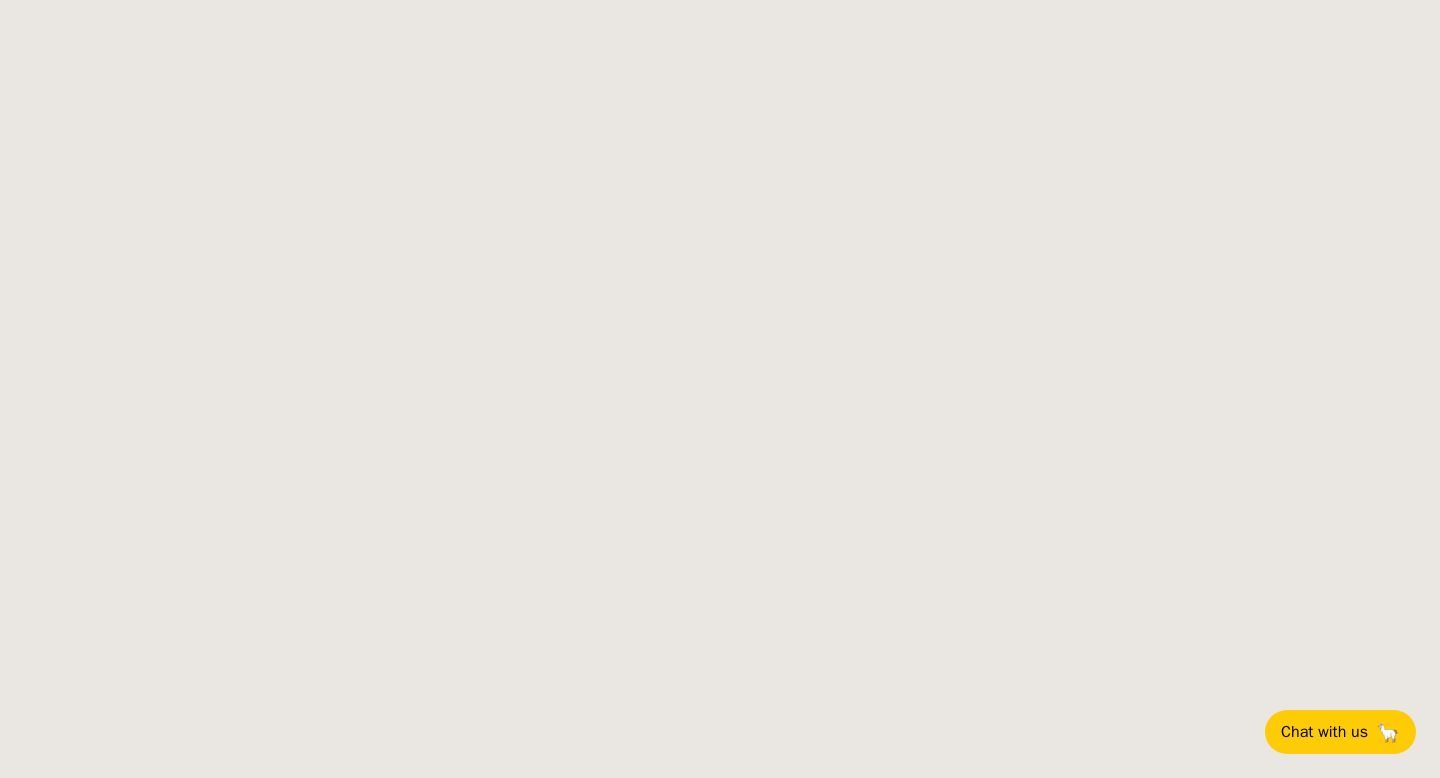 scroll, scrollTop: 0, scrollLeft: 0, axis: both 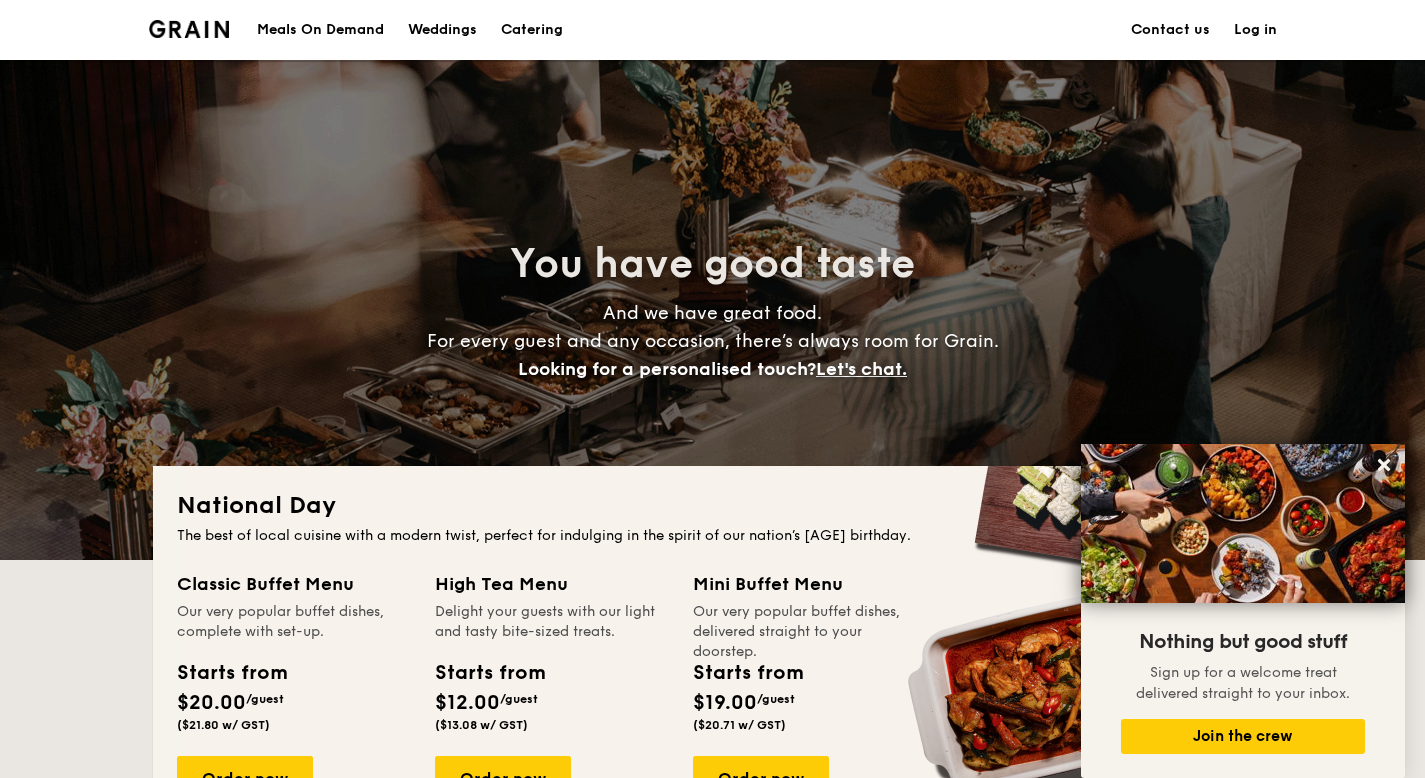 click on "Meals On Demand" at bounding box center [320, 30] 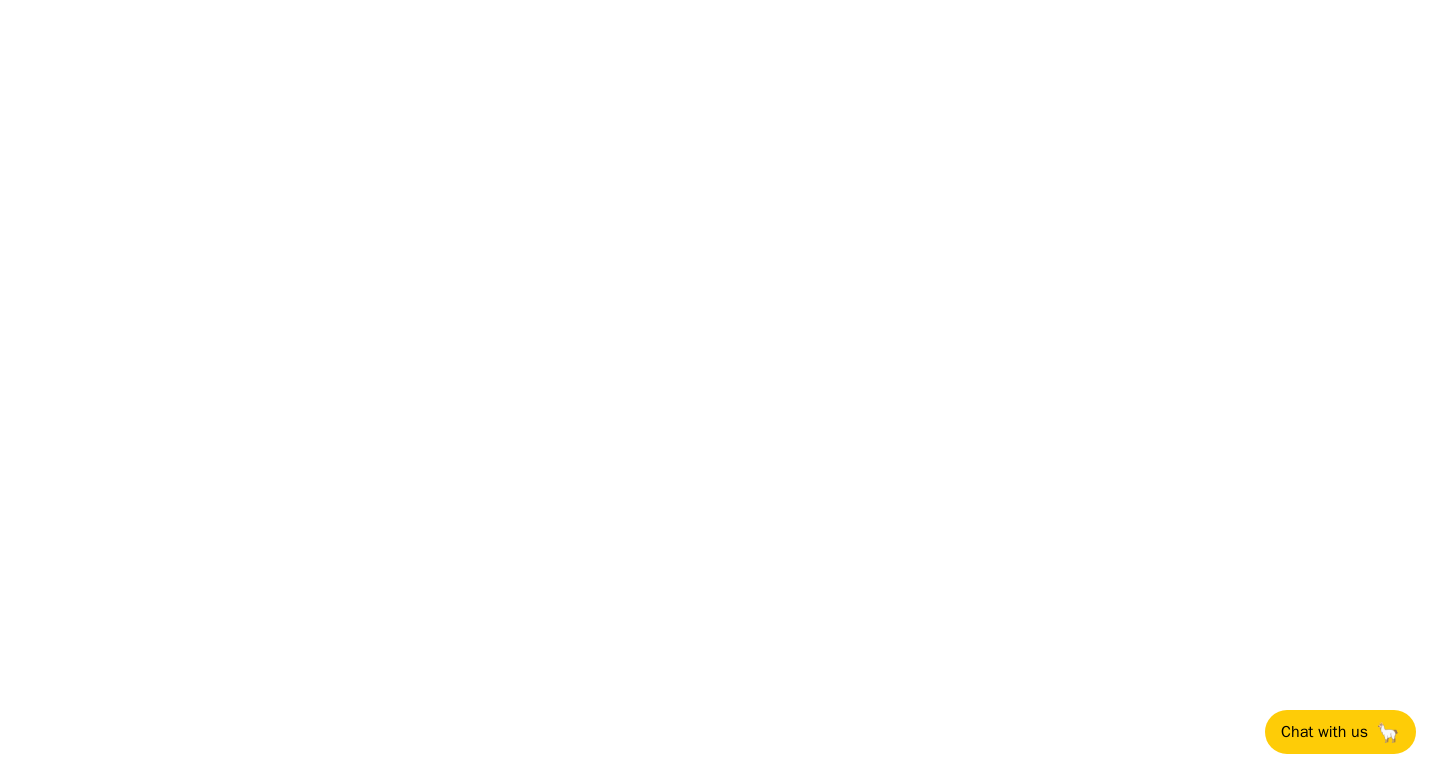 scroll, scrollTop: 0, scrollLeft: 0, axis: both 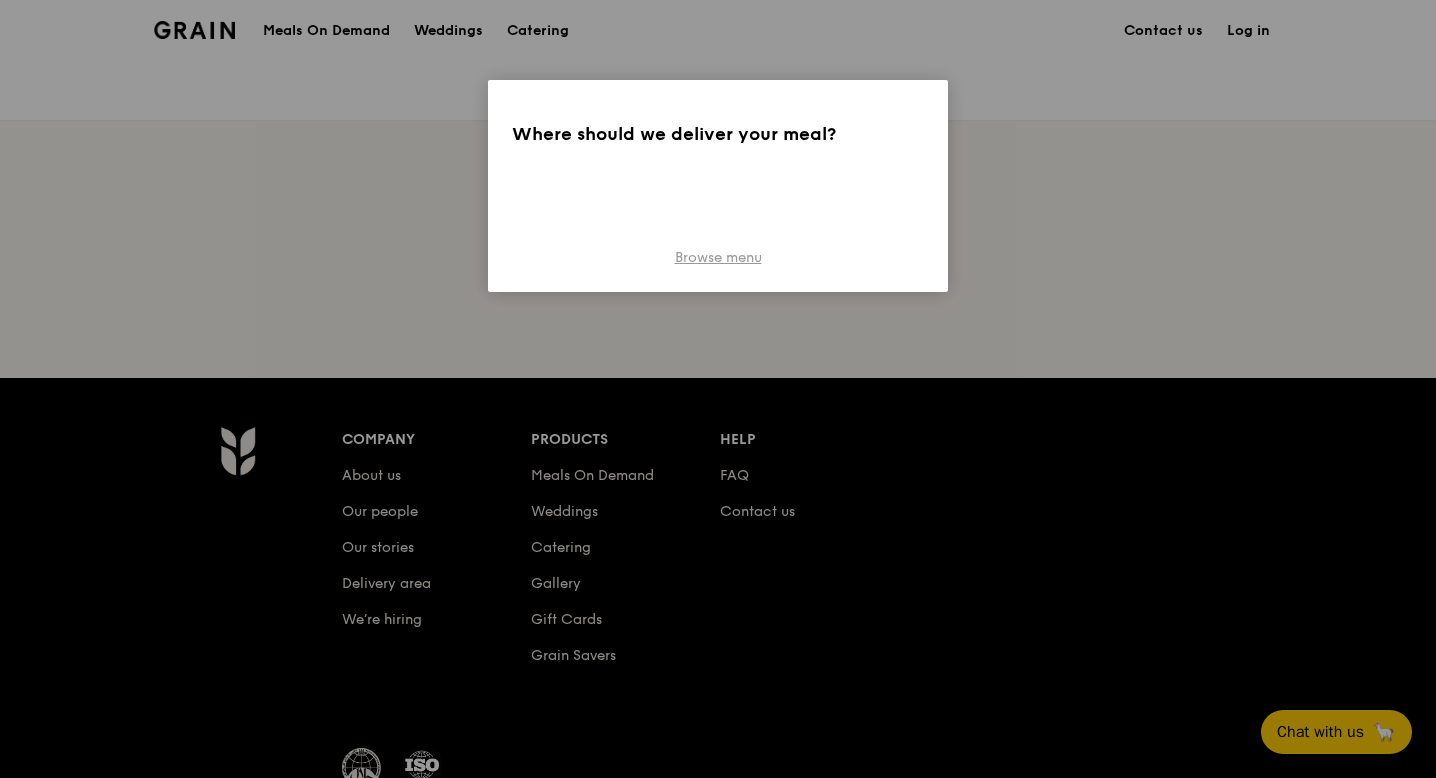 click on "Browse menu" at bounding box center [718, 258] 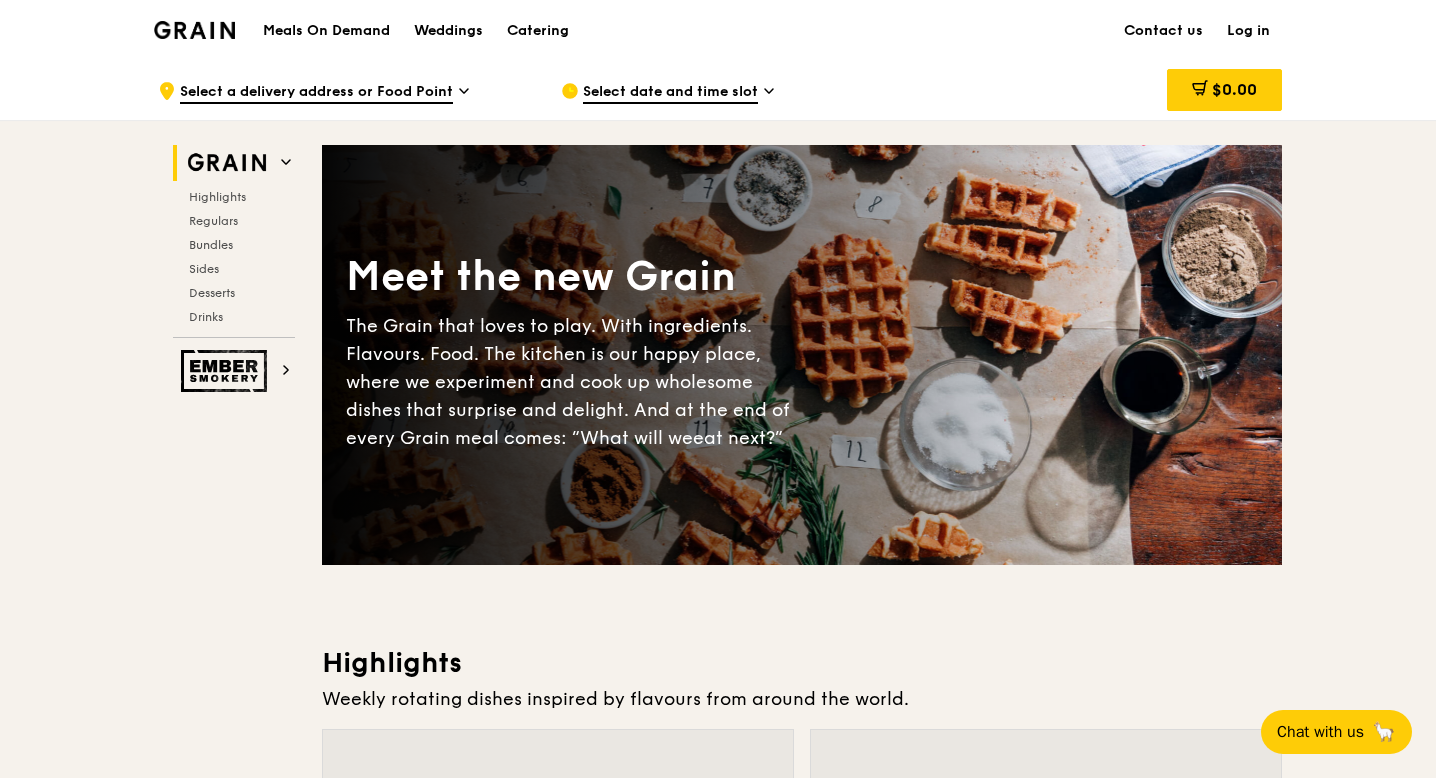 click on "Select date and time slot" at bounding box center [670, 93] 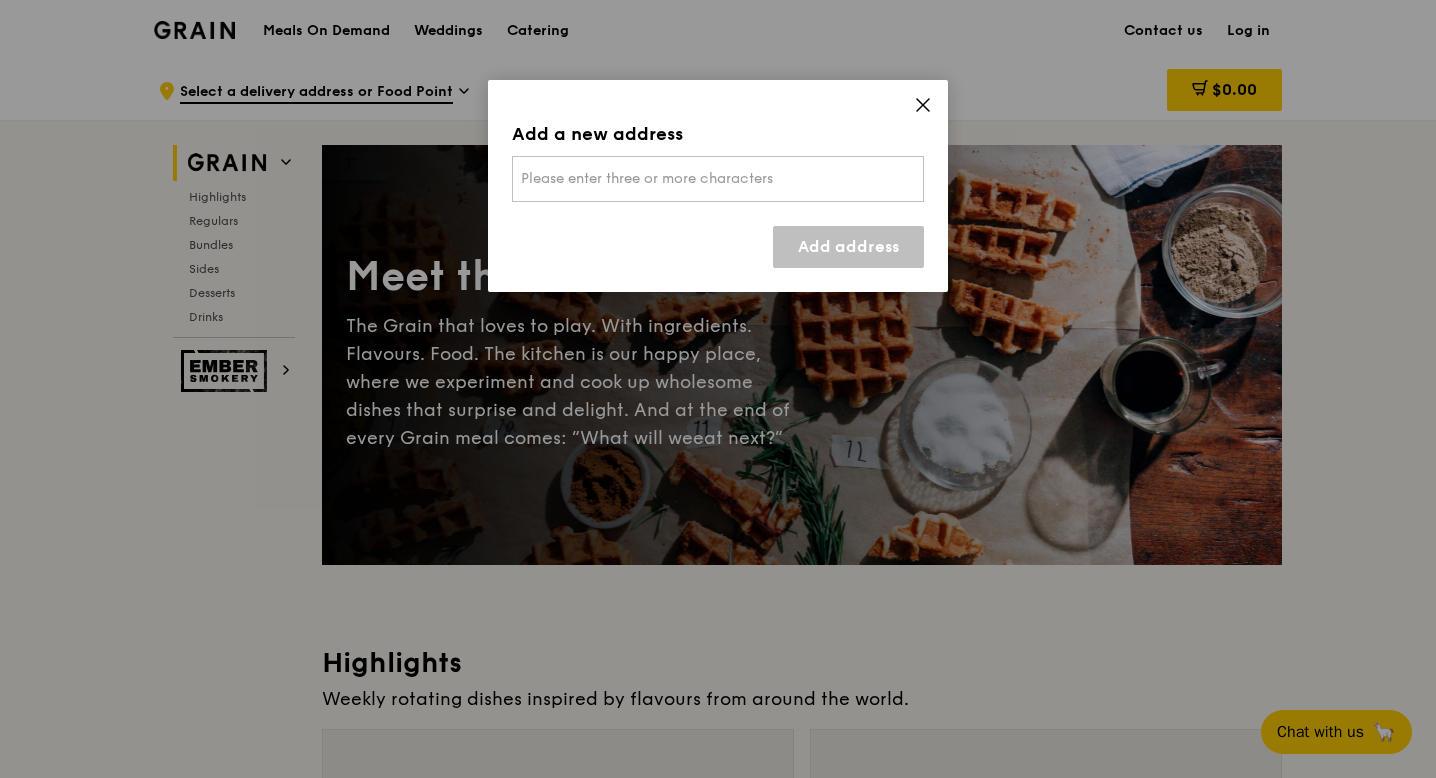 click on "Please enter three or more characters" at bounding box center [718, 179] 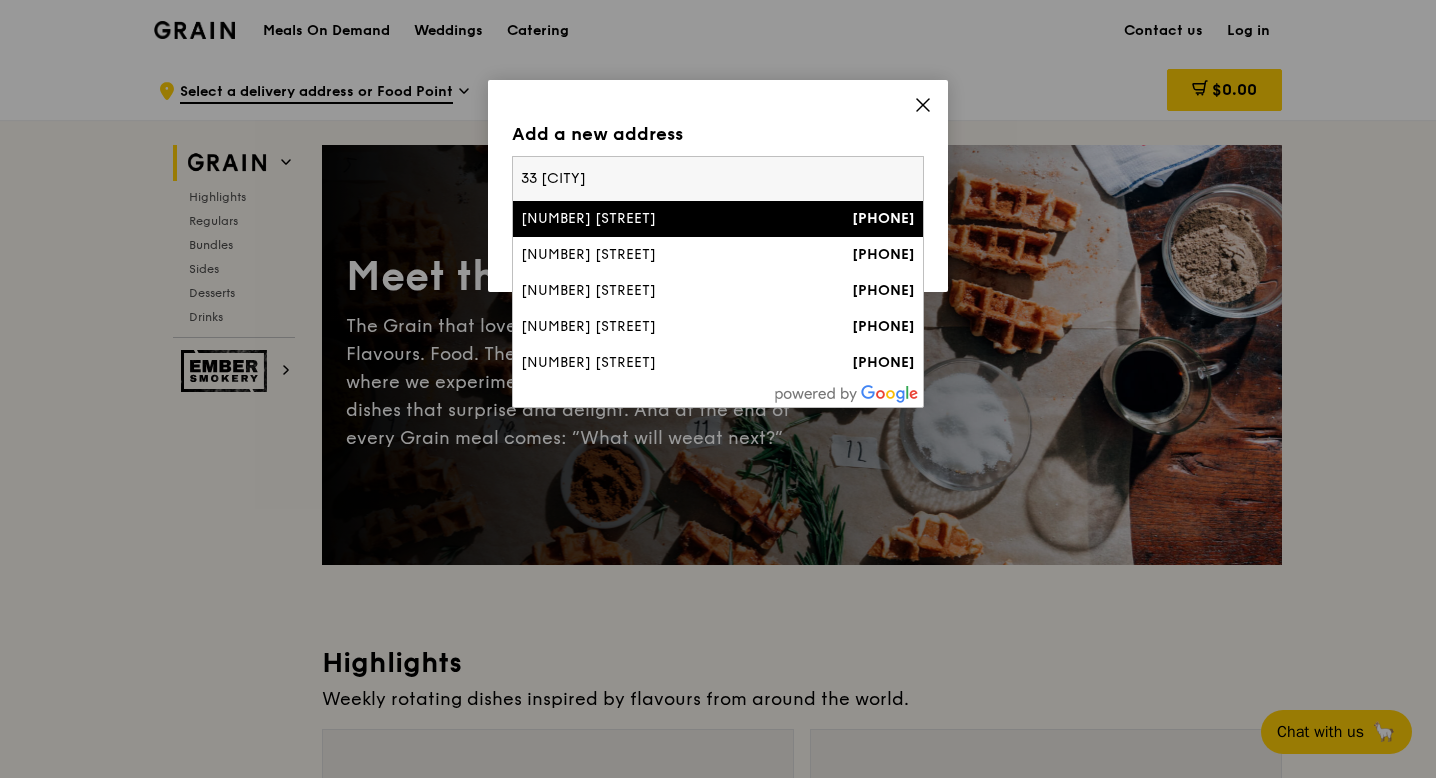 type on "33 [CITY]" 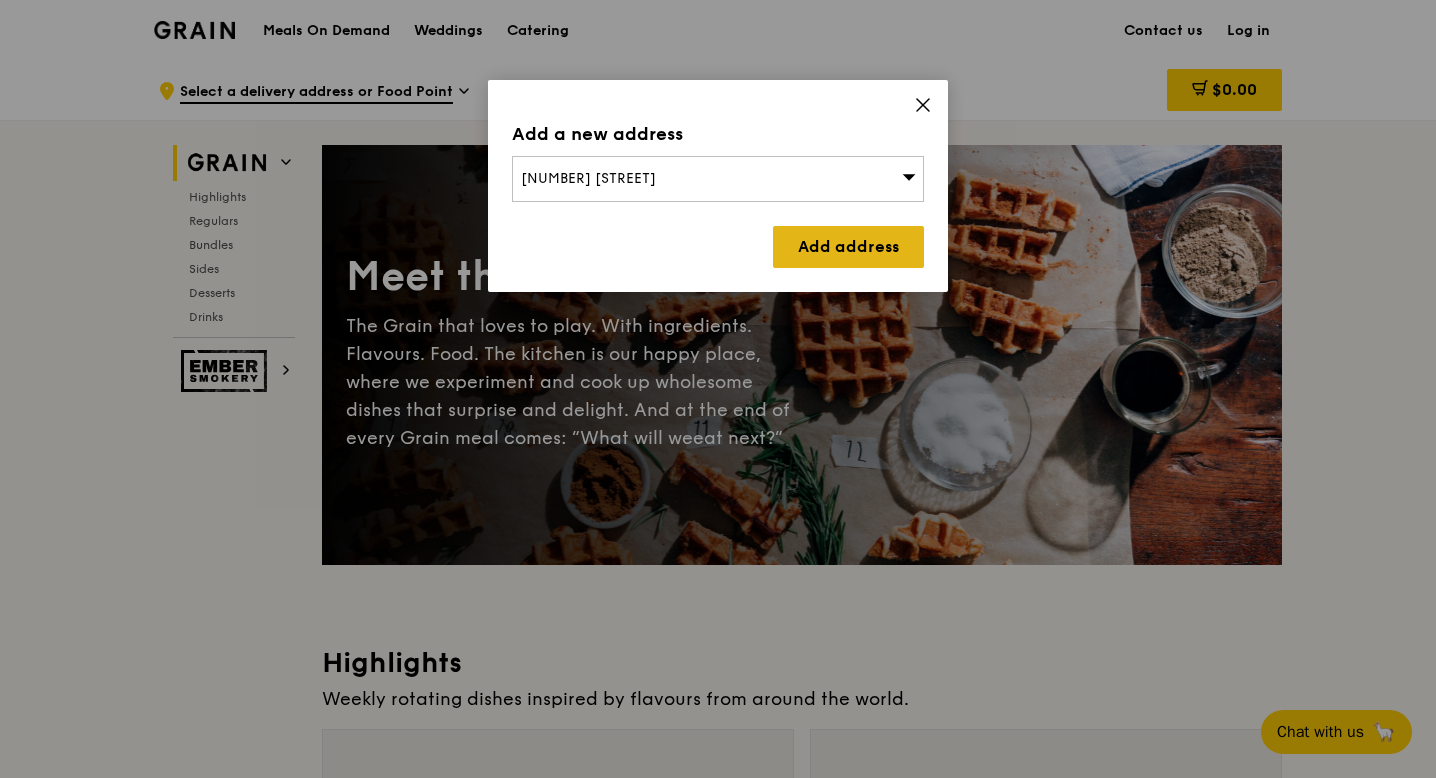 click on "Add address" at bounding box center [848, 247] 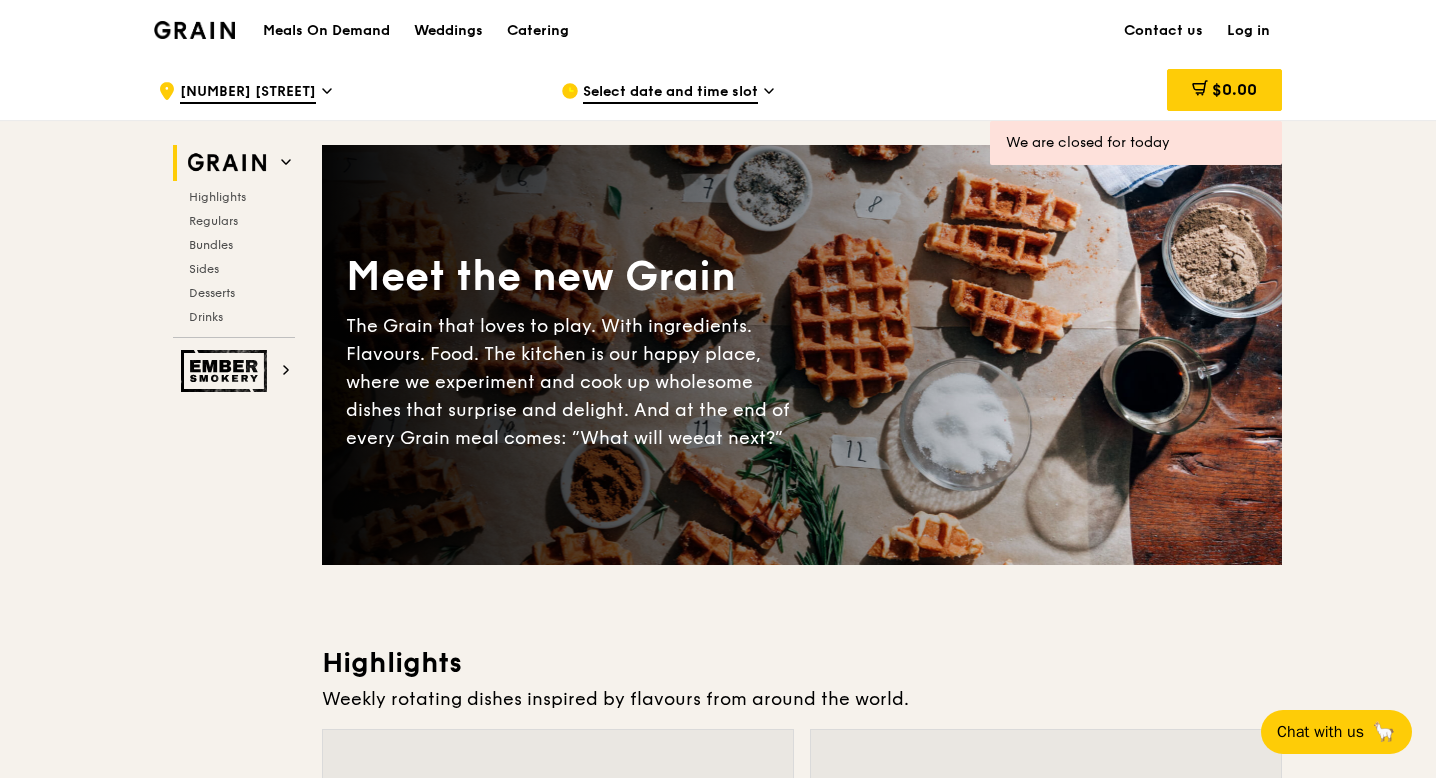click on "Select date and time slot" at bounding box center (670, 93) 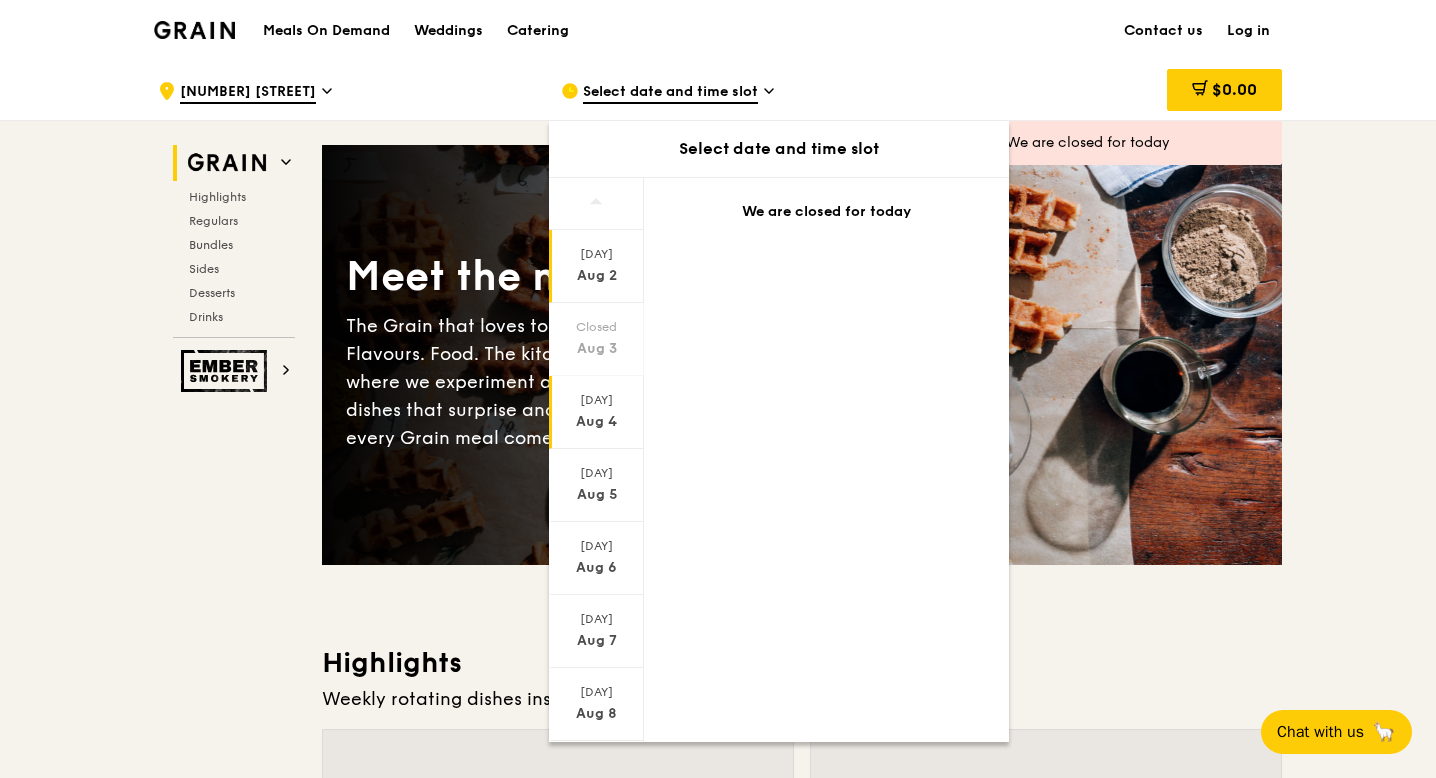 click on "Aug 4" at bounding box center [596, 422] 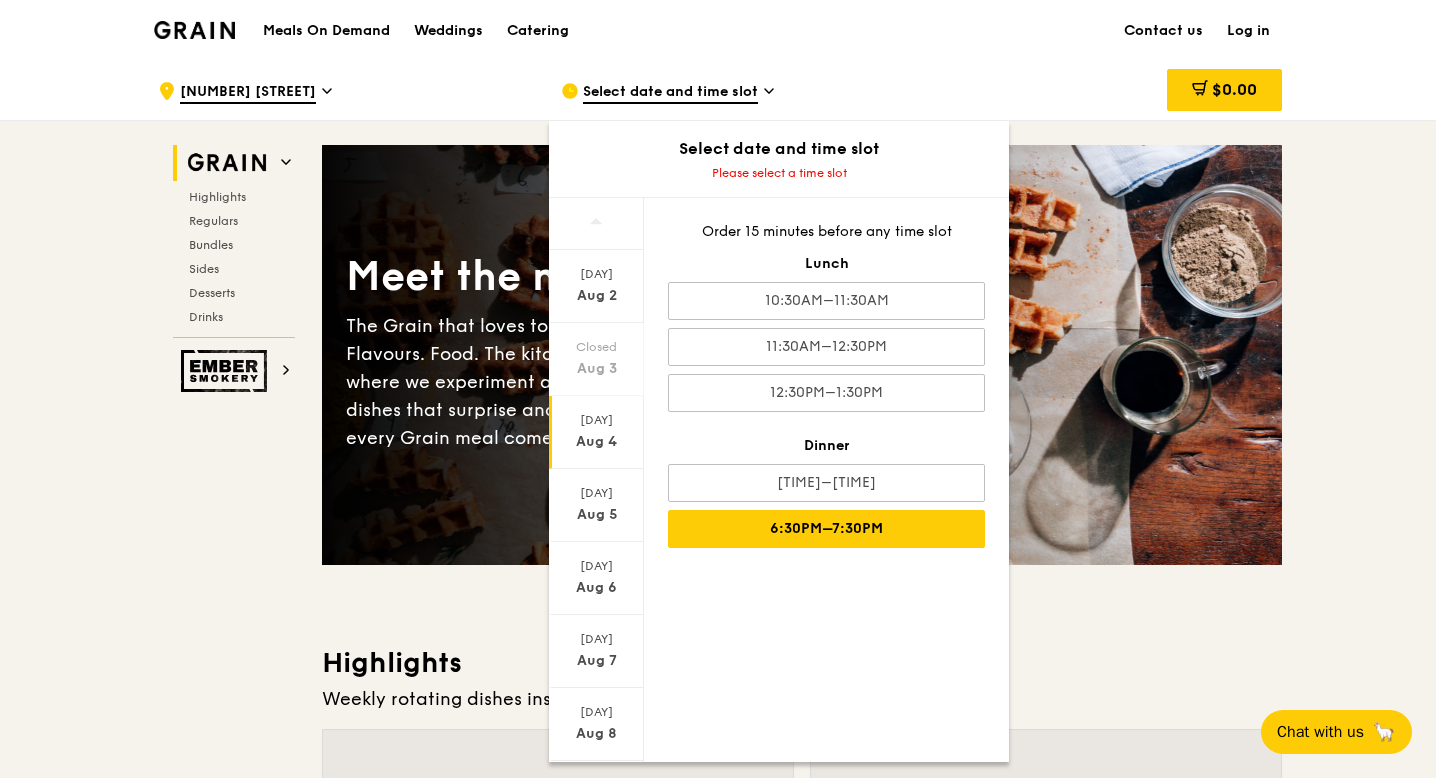 click on "6:30PM–7:30PM" at bounding box center [826, 529] 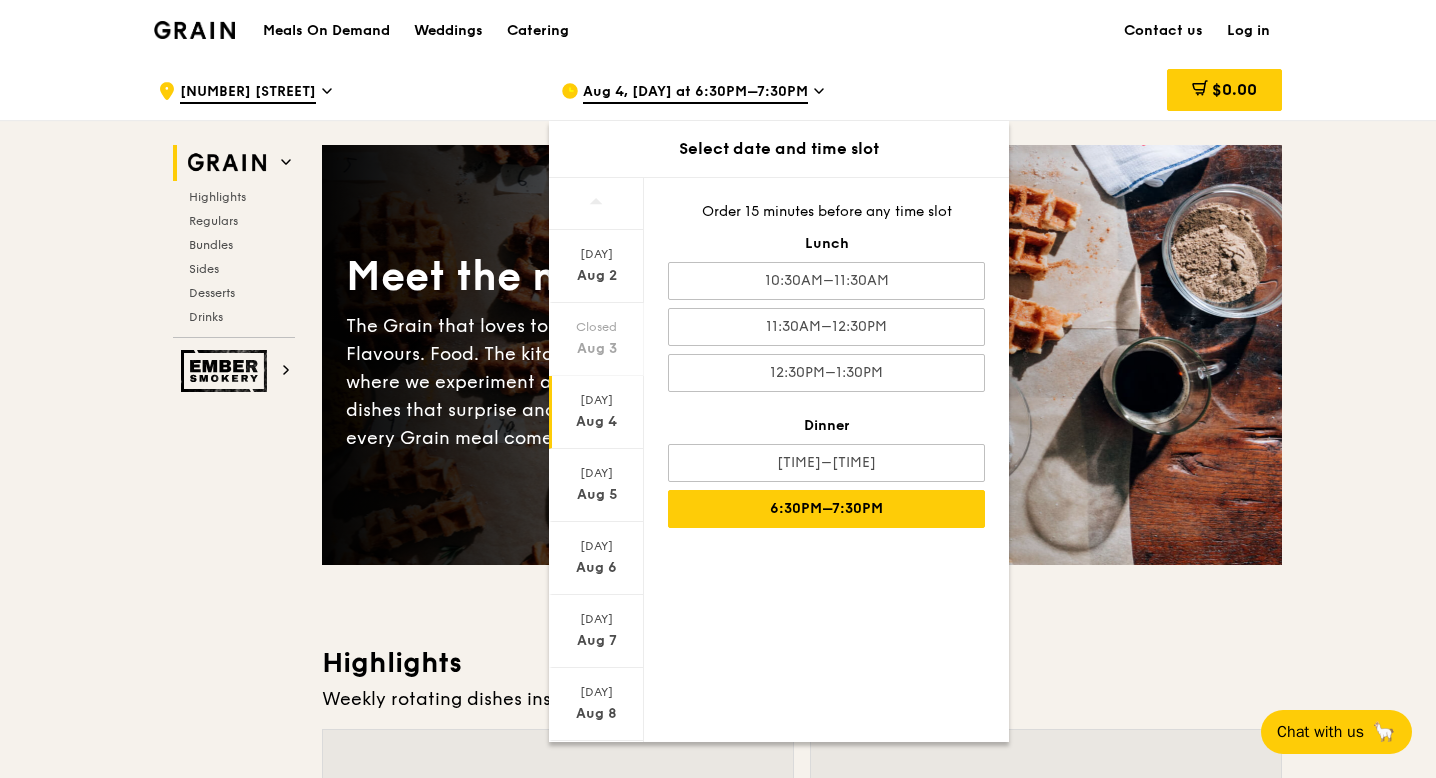 click on "Meet the new Grain The Grain that loves to play. With ingredients. Flavours. Food. The kitchen is our happy place, where we experiment and cook up wholesome dishes that surprise and delight. And at the end of every Grain meal comes: “What will we  eat next?”
Highlights
Weekly rotating dishes inspired by flavours from around the world.
Warm
Grain's Curry Chicken Stew (and buns)
nyonya curry paste, mini bread roll, roasted potato
spicy, contains allium, dairy, egg, soy, wheat
$[PRICE].
00
Add
Warm
Assam Spiced Fish Curry
assam spiced broth, baked white fish, butterfly blue pea rice
pescatarian, spicy, contains allium, egg, nuts, shellfish, soy, wheat
$[PRICE].
50
Add
Regulars
Meals you can enjoy day in day out.
Warm
Honey Duo Mustard Chicken
house-blend mustard, maple soy baked potato, linguine, cherry tomato" at bounding box center [802, 4313] 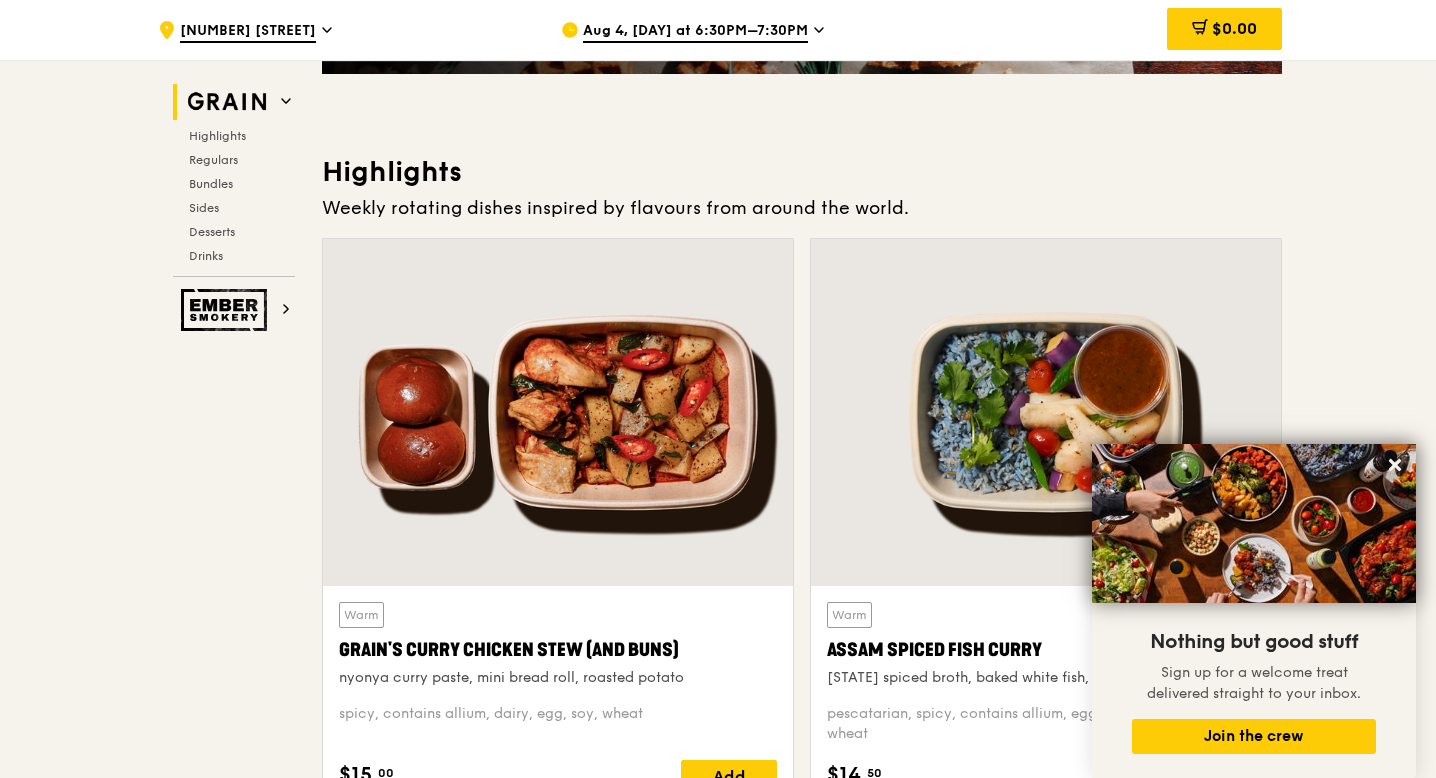 scroll, scrollTop: 500, scrollLeft: 0, axis: vertical 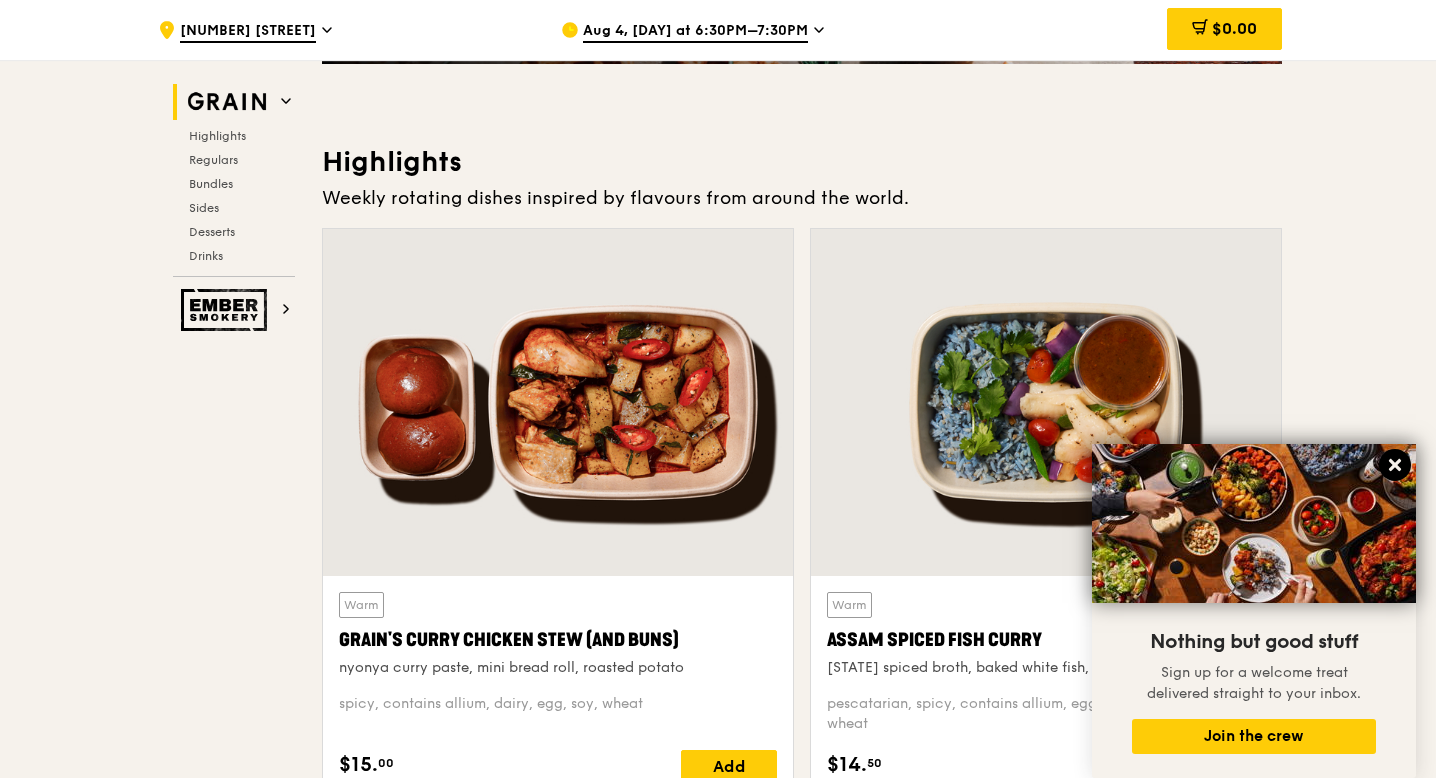 click 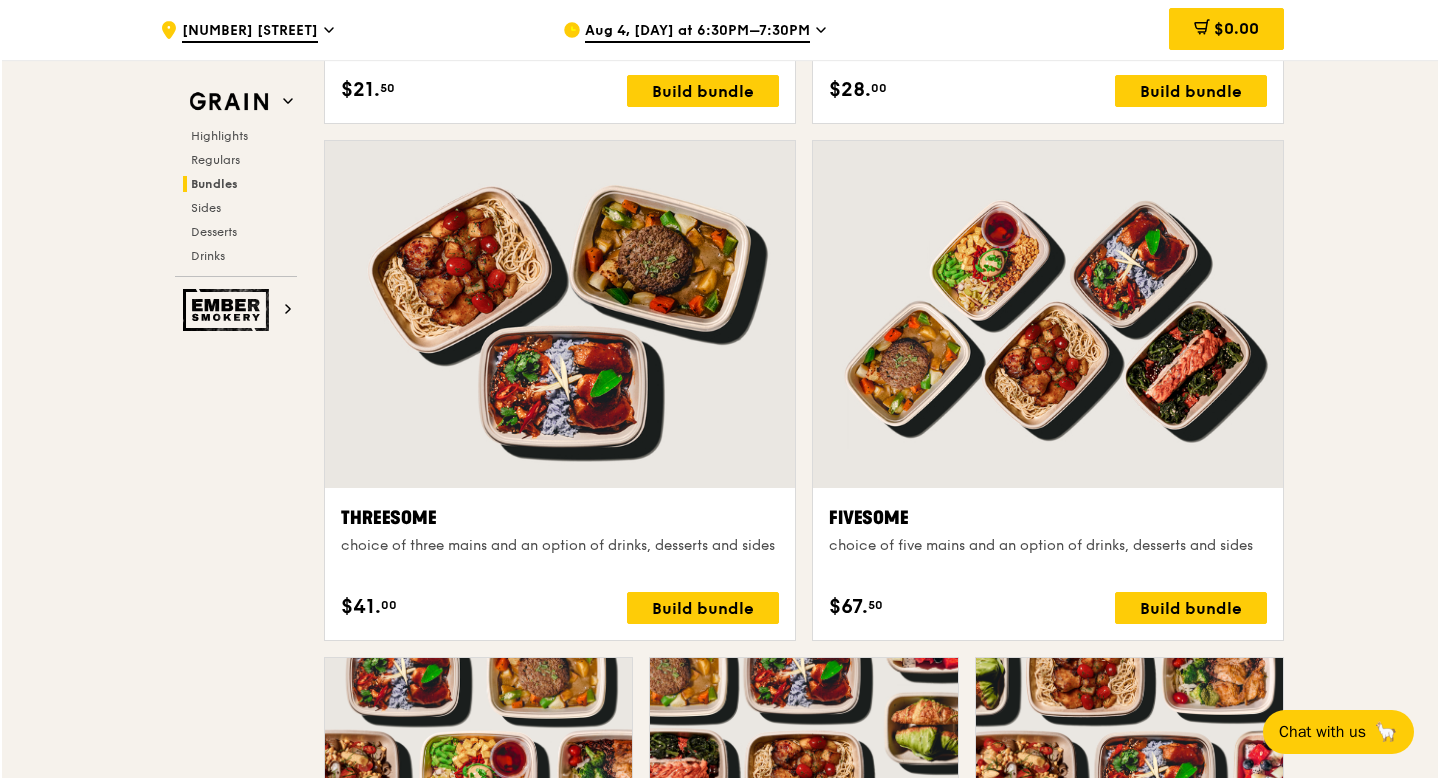 scroll, scrollTop: 3400, scrollLeft: 0, axis: vertical 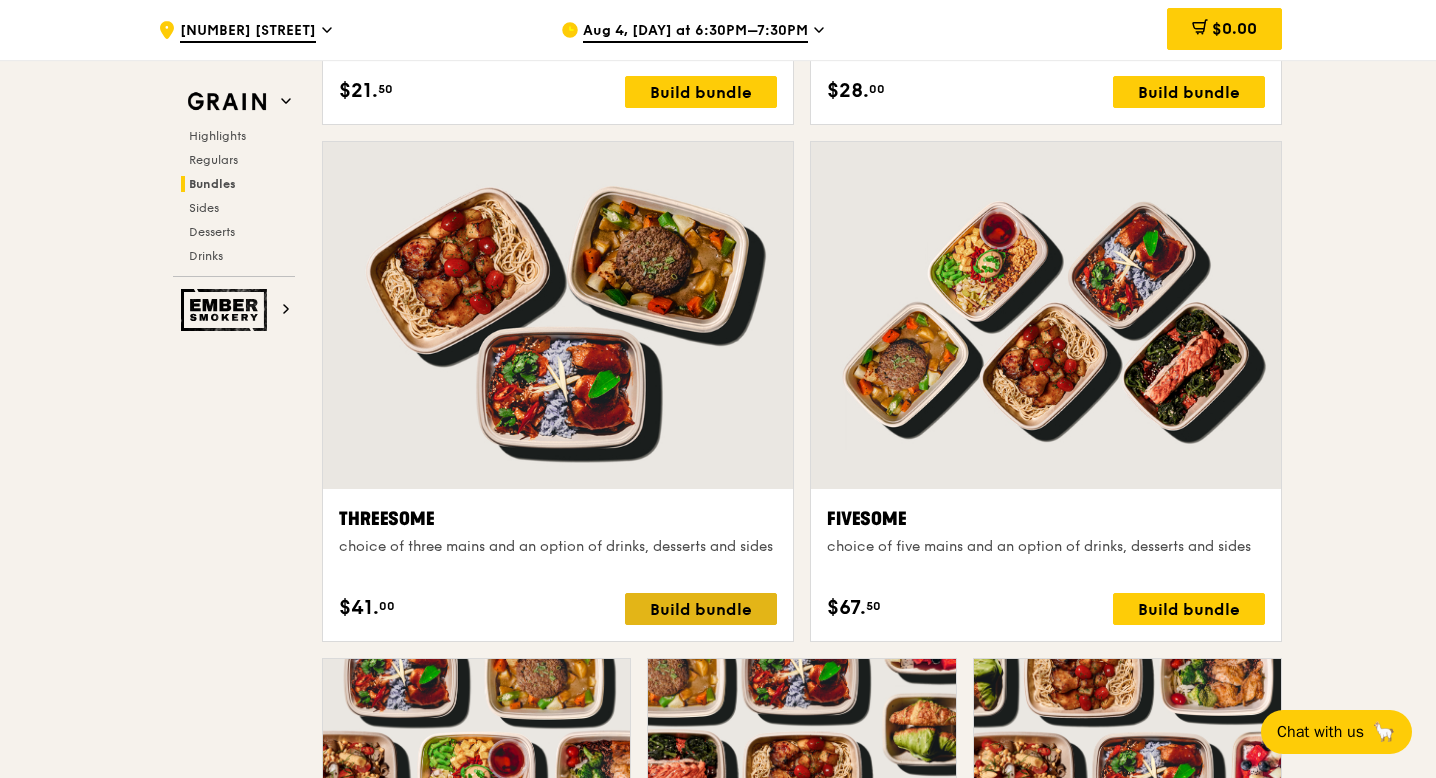 click on "Build bundle" at bounding box center (701, 609) 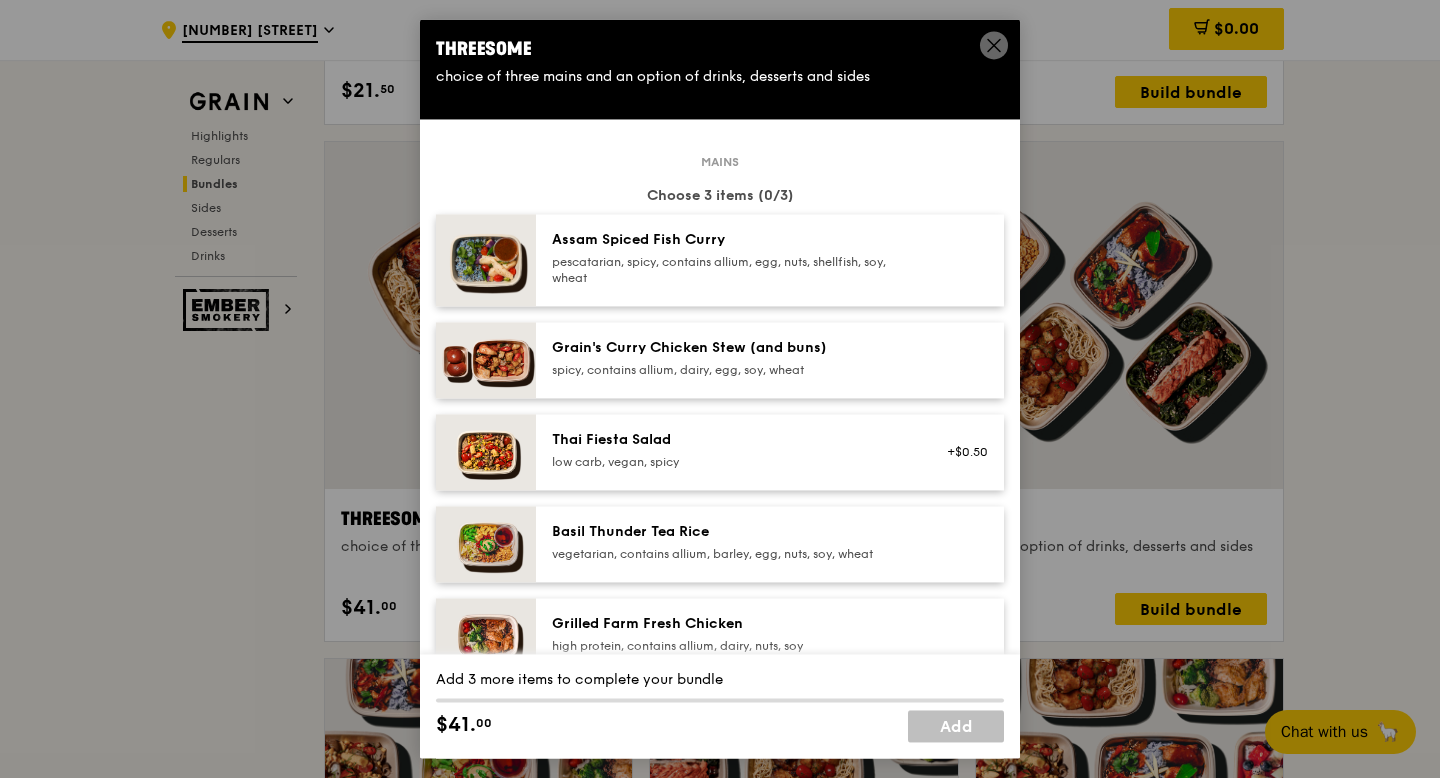 click on "pescatarian, spicy, contains allium, egg, nuts, shellfish, soy, wheat" at bounding box center [731, 270] 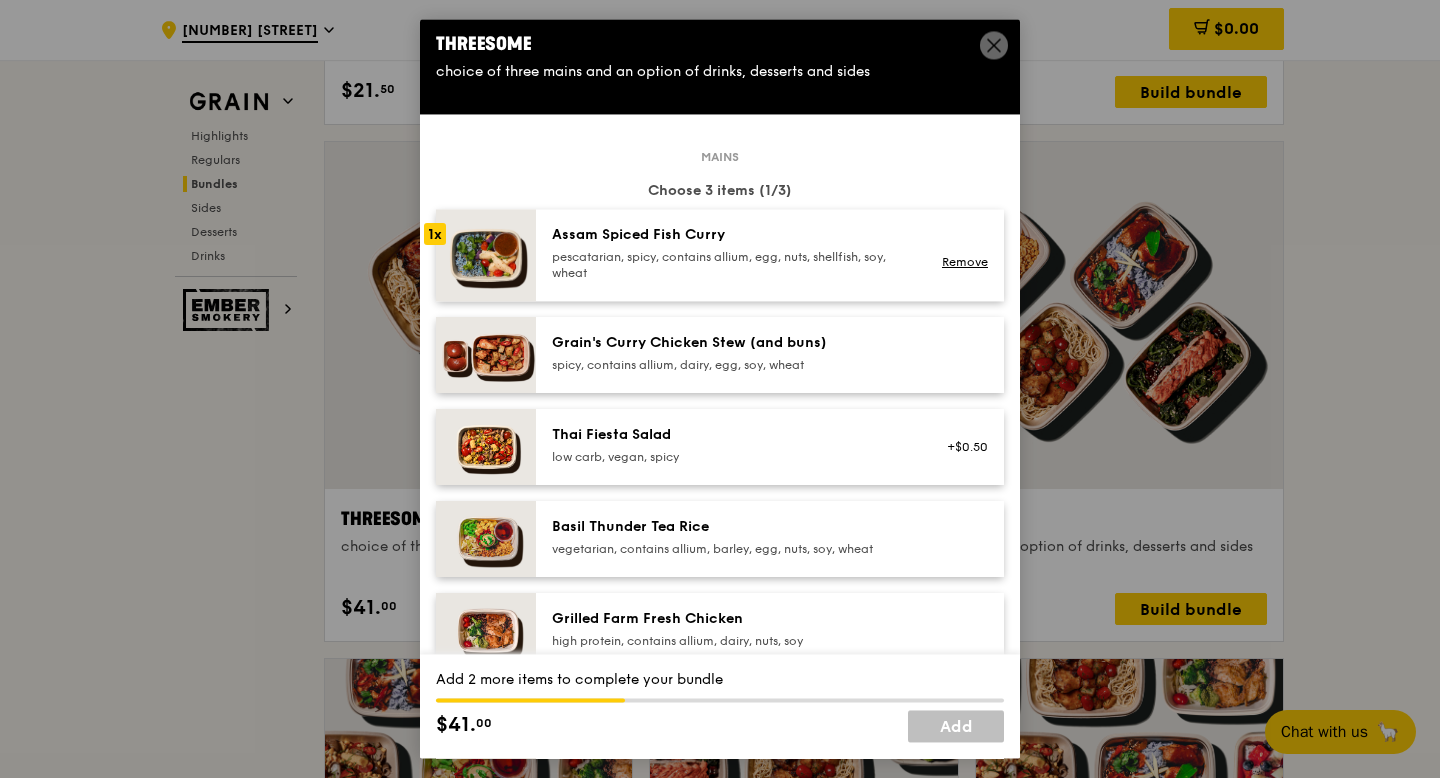scroll, scrollTop: 8, scrollLeft: 0, axis: vertical 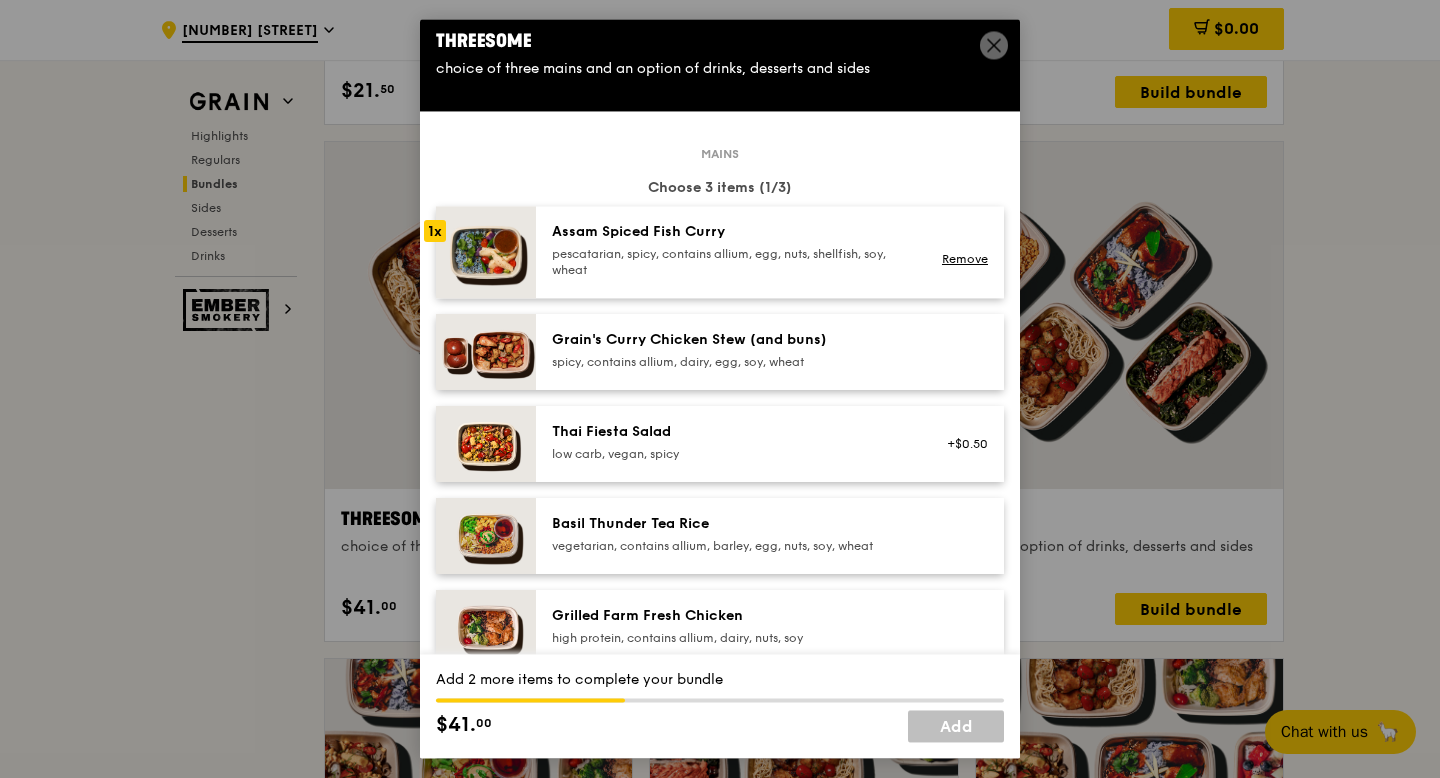 click on "spicy, contains allium, dairy, egg, soy, wheat" at bounding box center (731, 362) 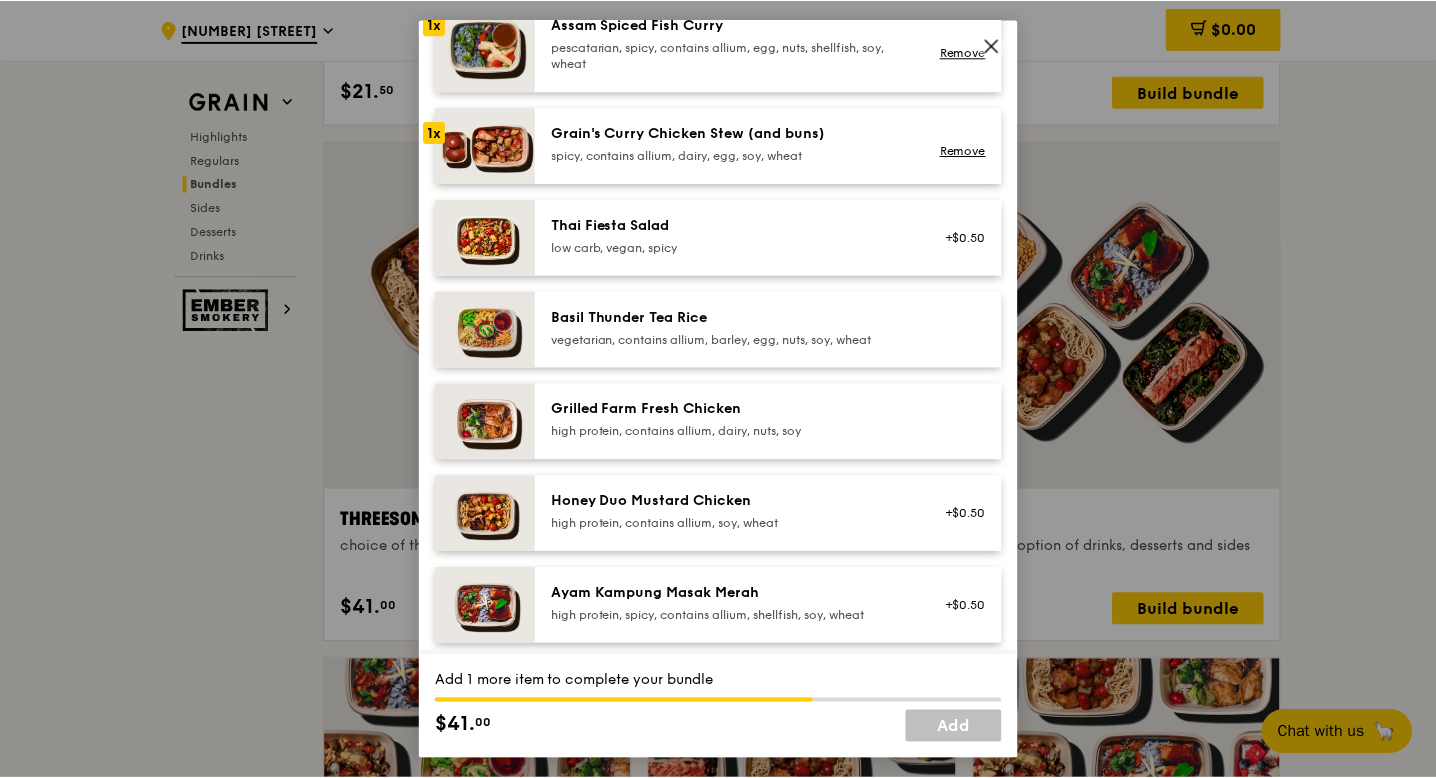 scroll, scrollTop: 216, scrollLeft: 0, axis: vertical 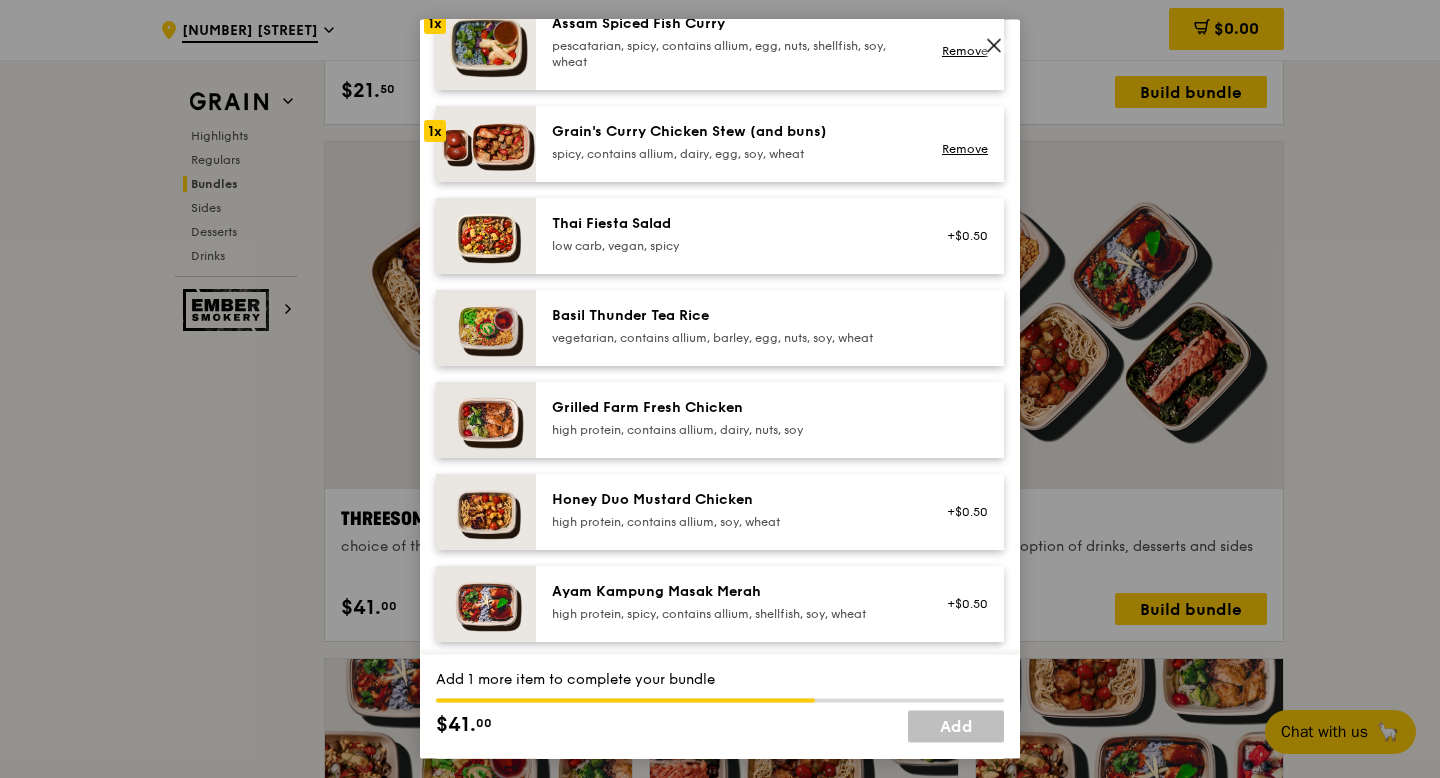 click on "Grilled Farm Fresh Chicken" at bounding box center [731, 408] 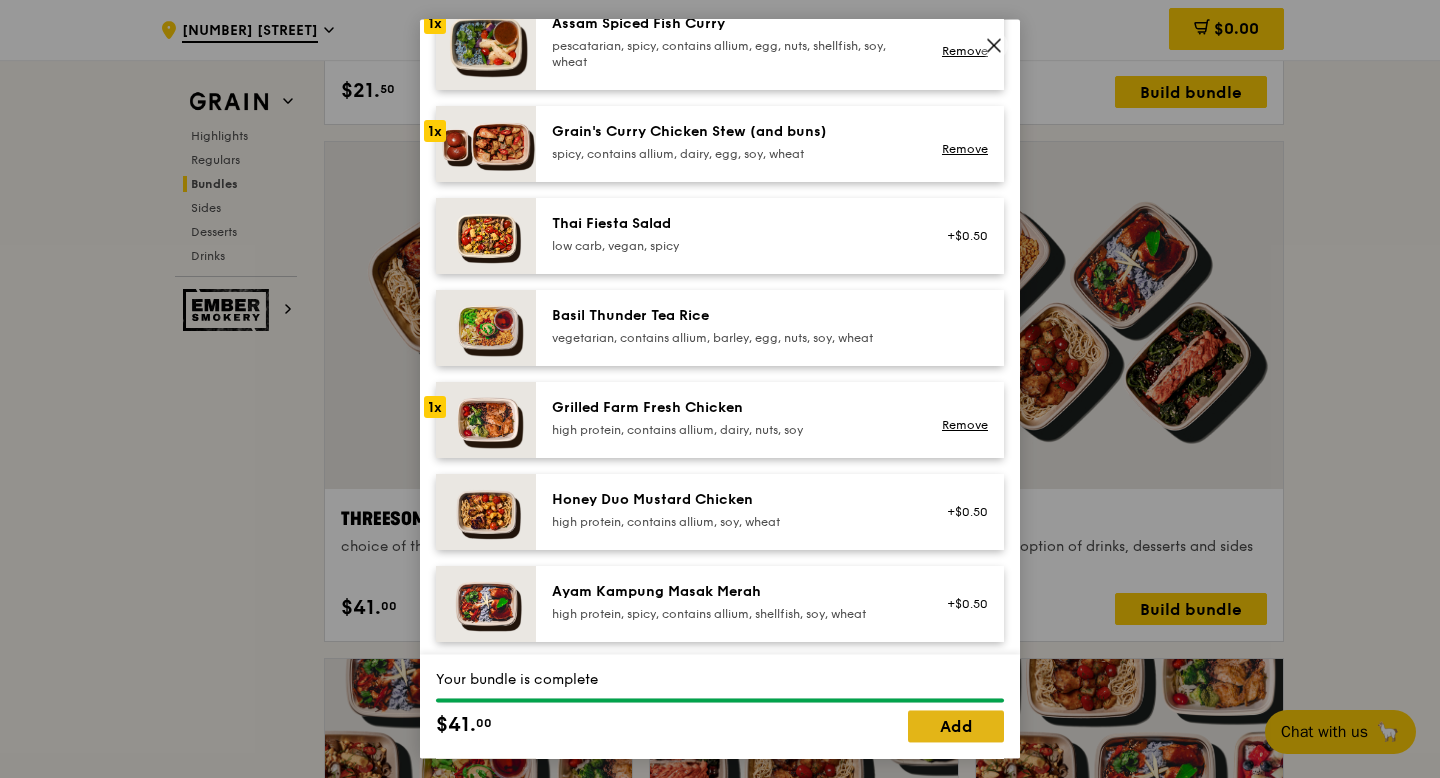 click on "Add" at bounding box center (956, 727) 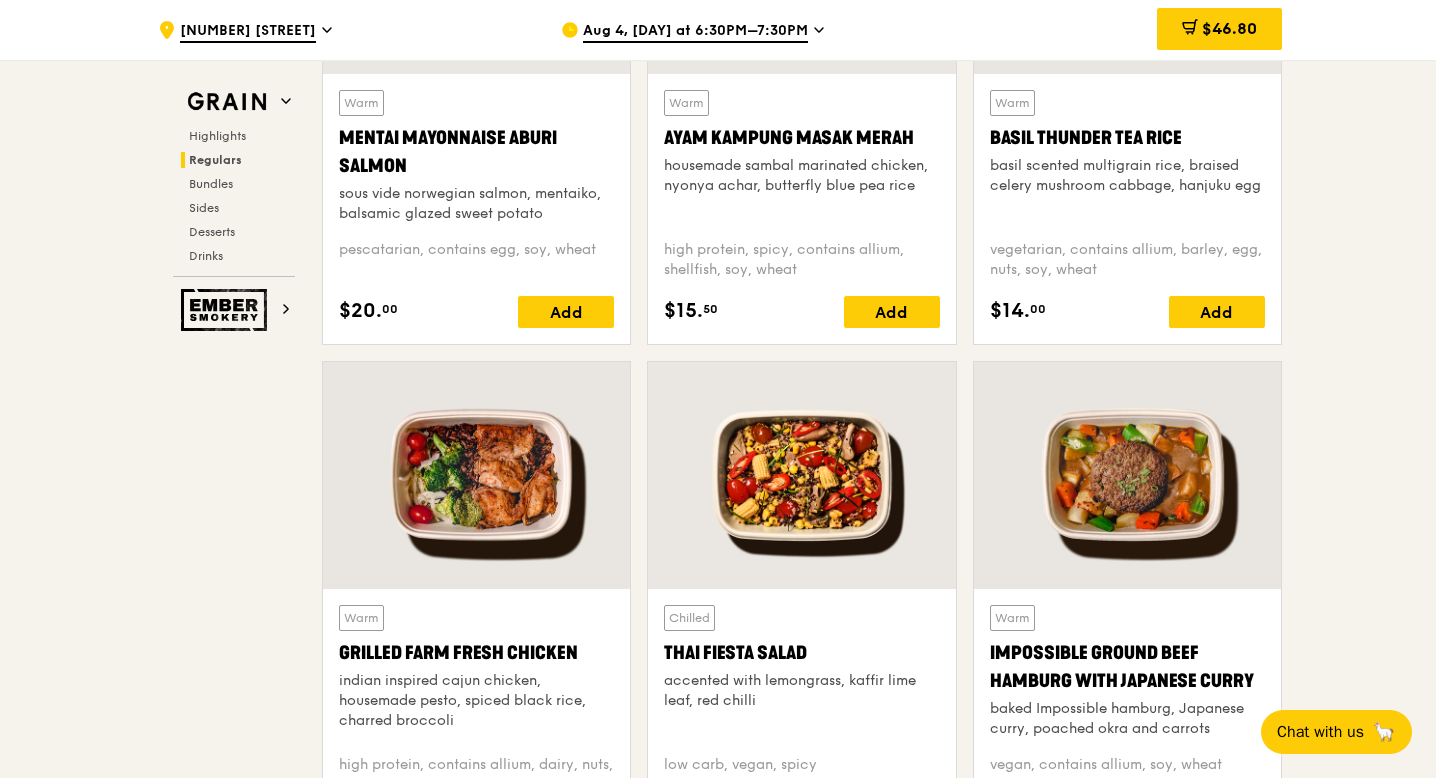 scroll, scrollTop: 1639, scrollLeft: 0, axis: vertical 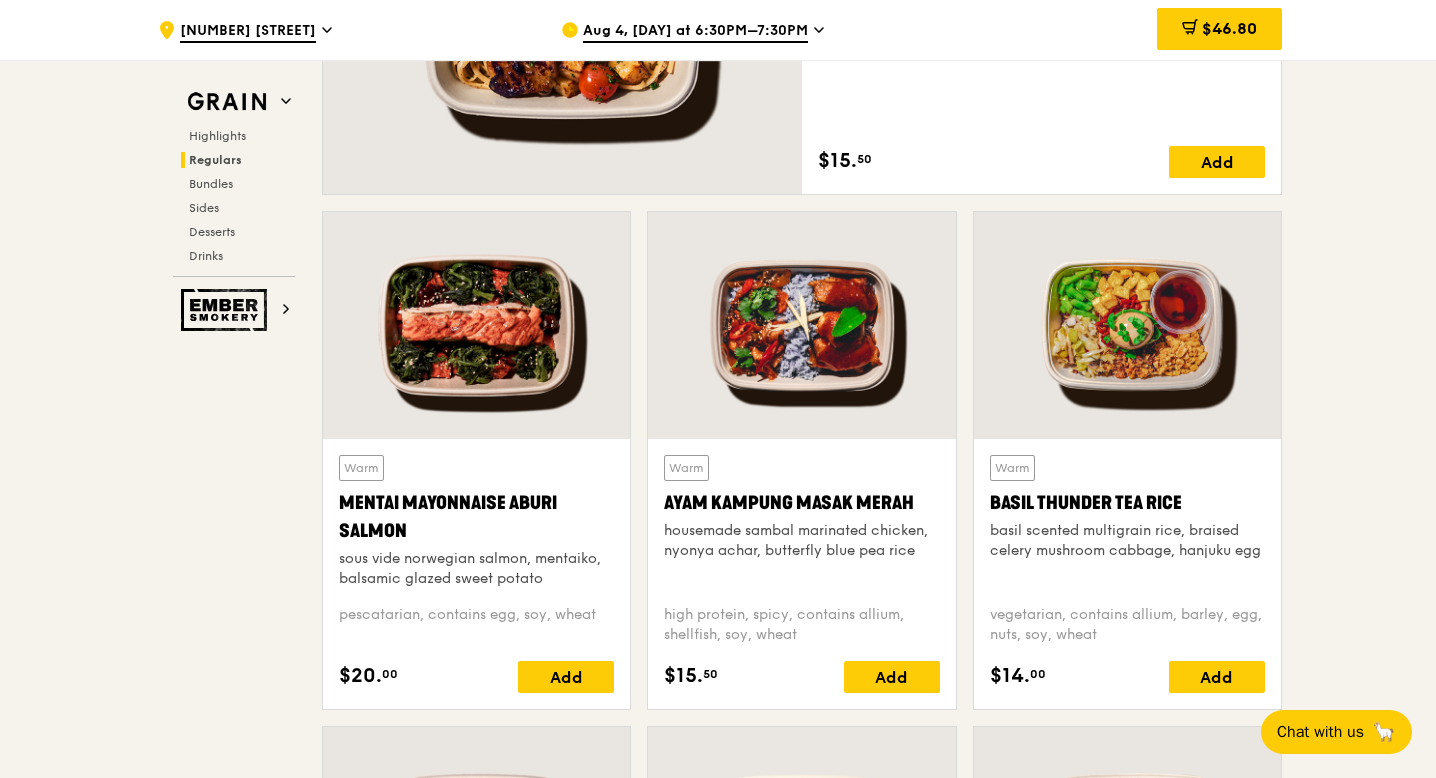 click on "$46.80" at bounding box center [1219, 29] 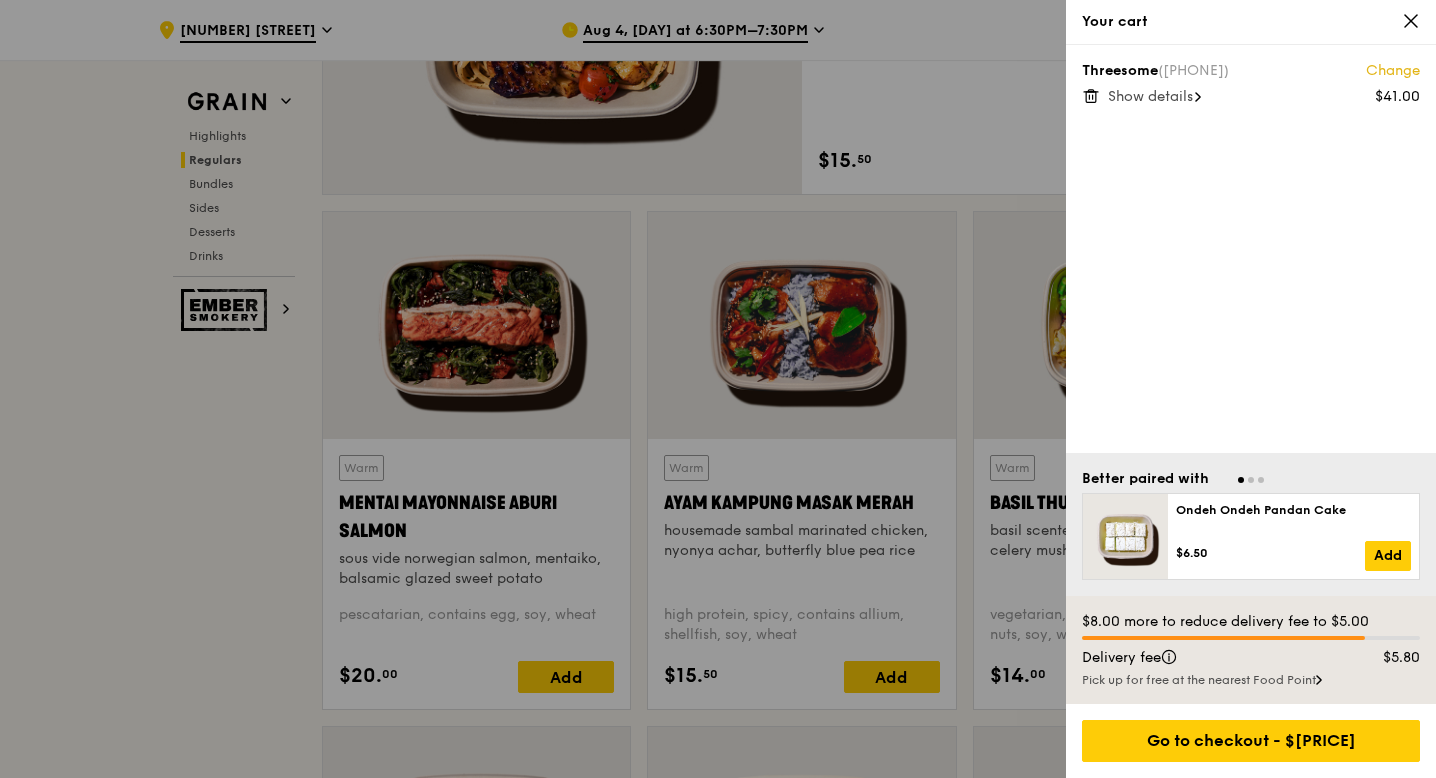 click 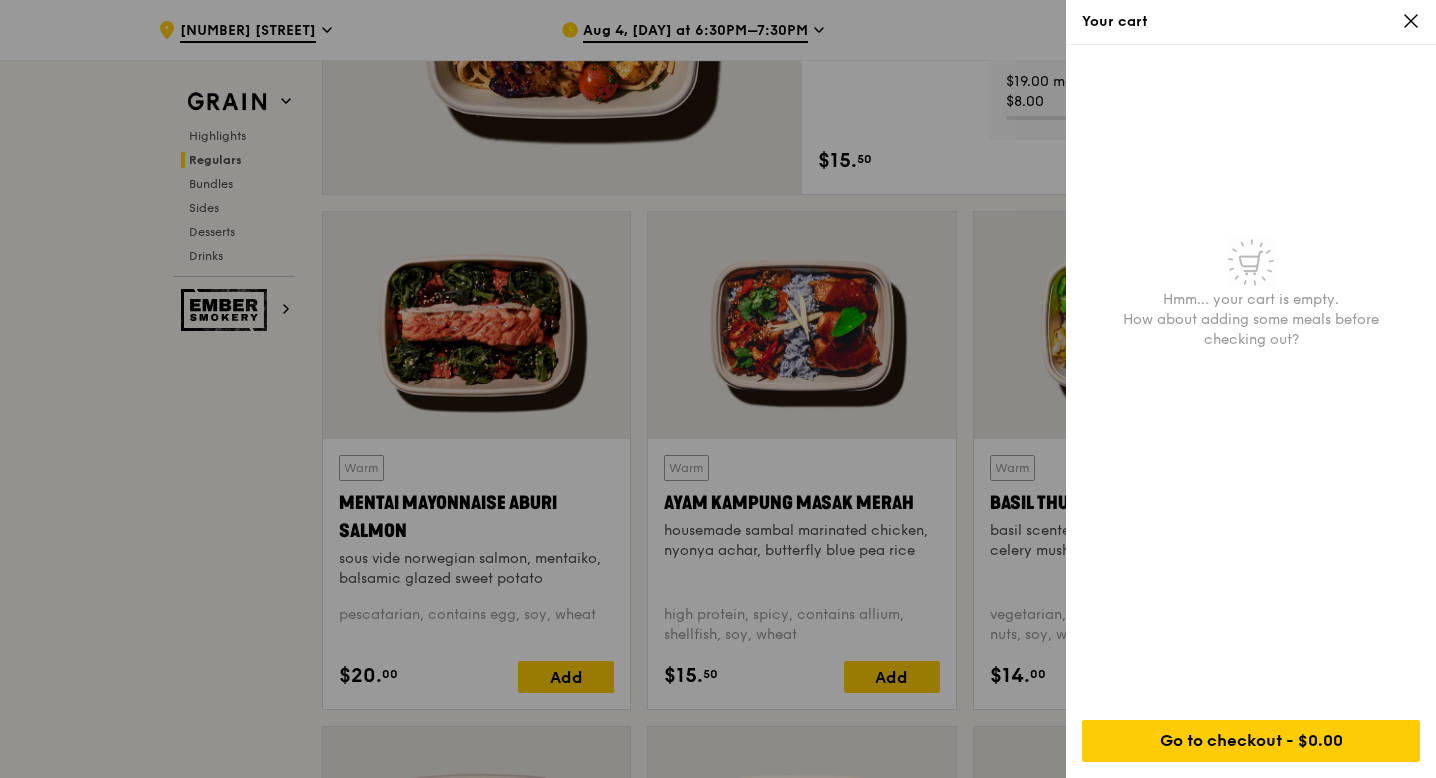 click at bounding box center (718, 389) 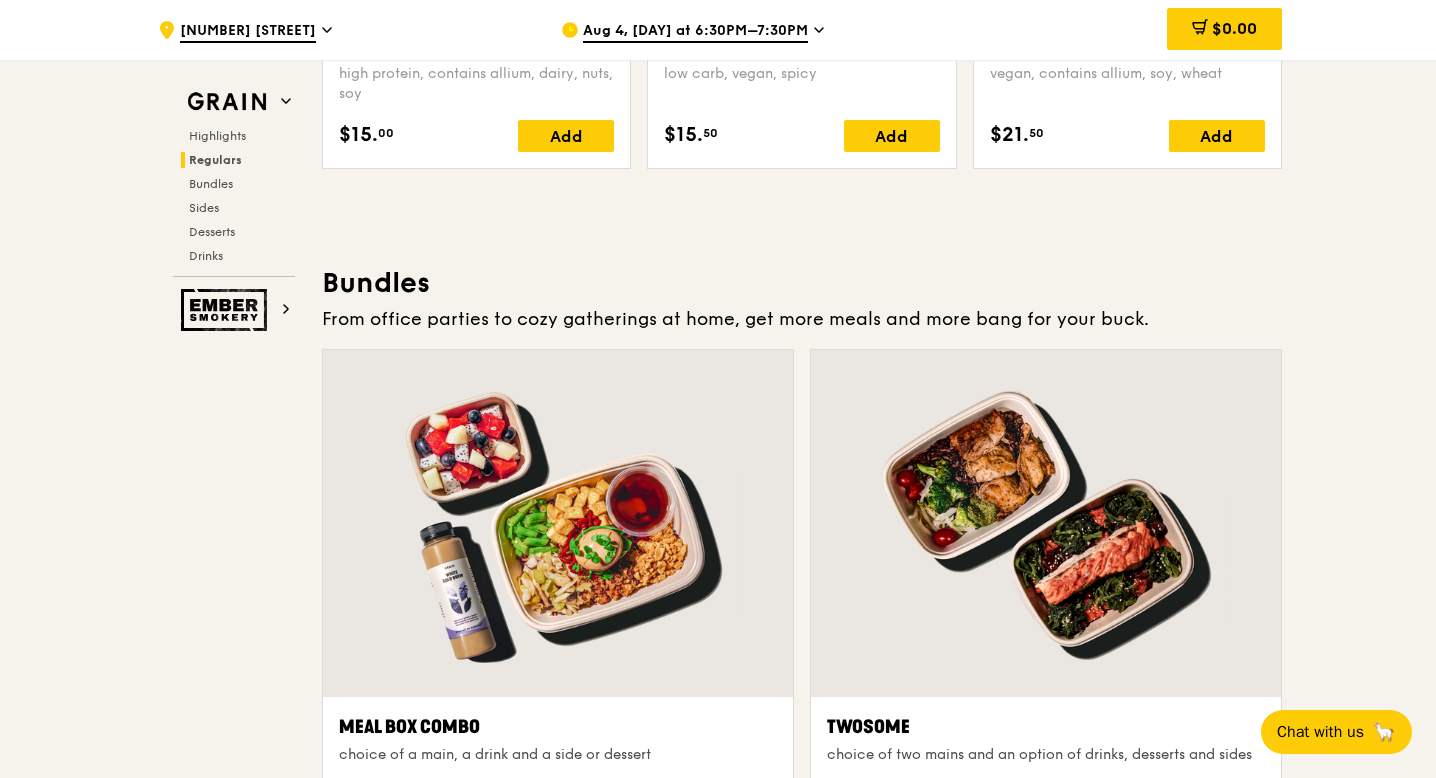 scroll, scrollTop: 2766, scrollLeft: 0, axis: vertical 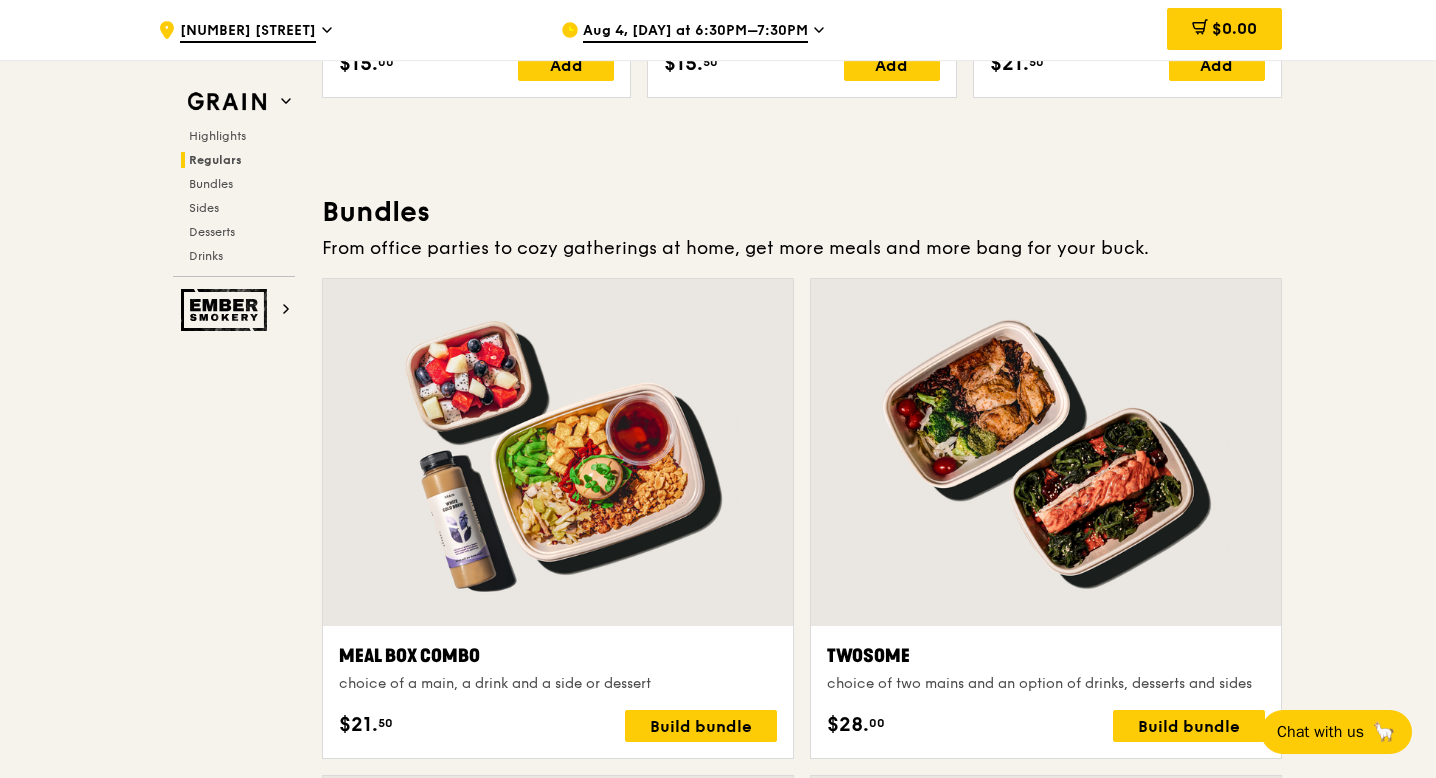 click at bounding box center (1046, 452) 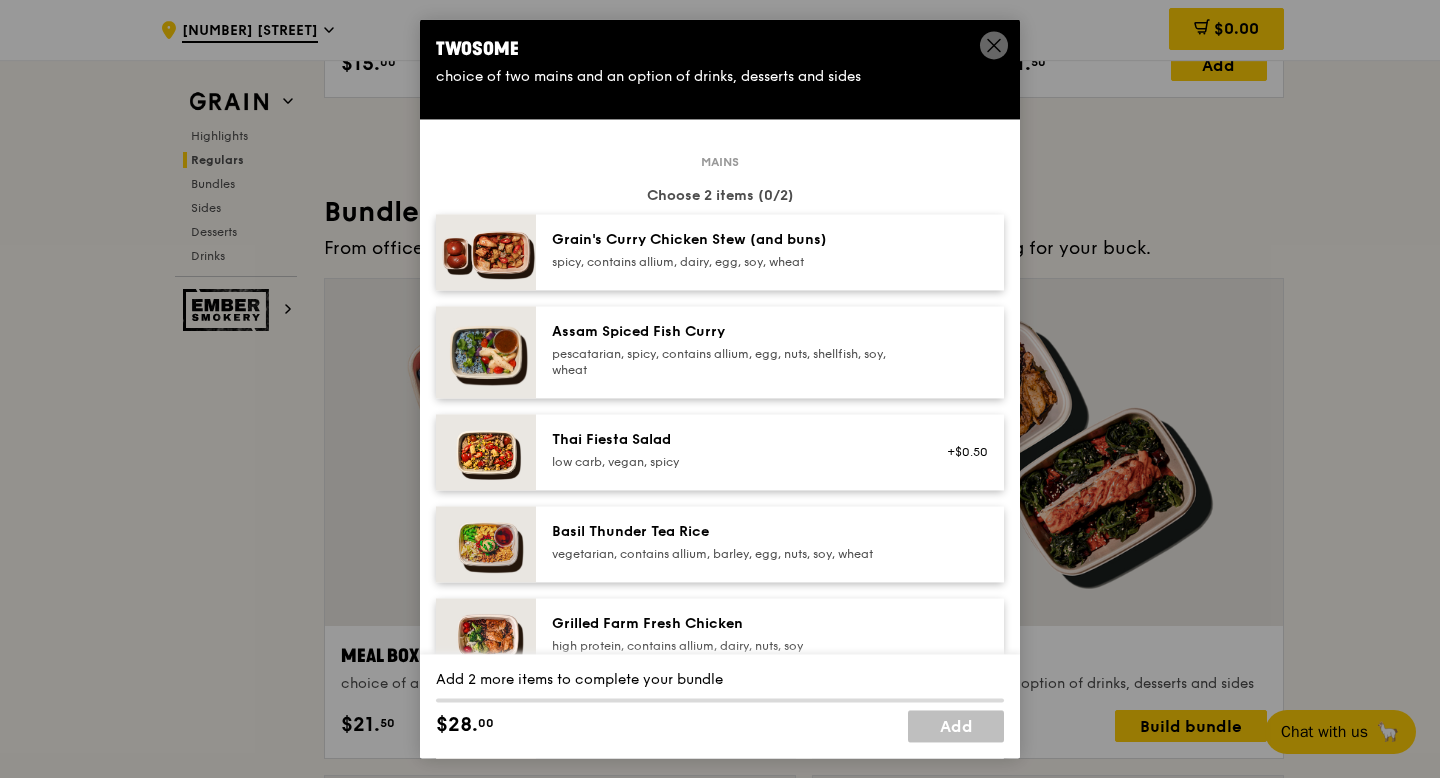 click on "spicy, contains allium, dairy, egg, soy, wheat" at bounding box center (731, 262) 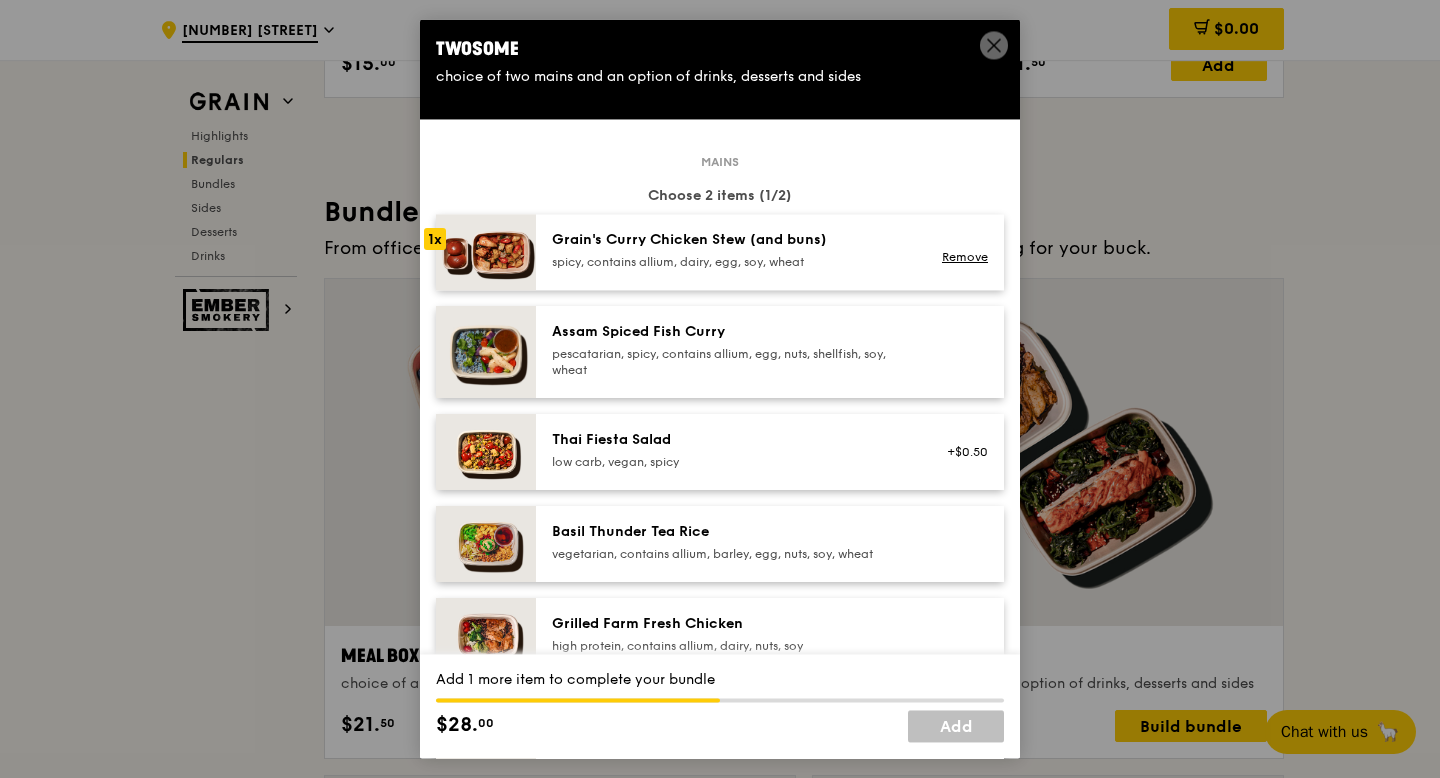 click on "Assam Spiced Fish Curry" at bounding box center [731, 332] 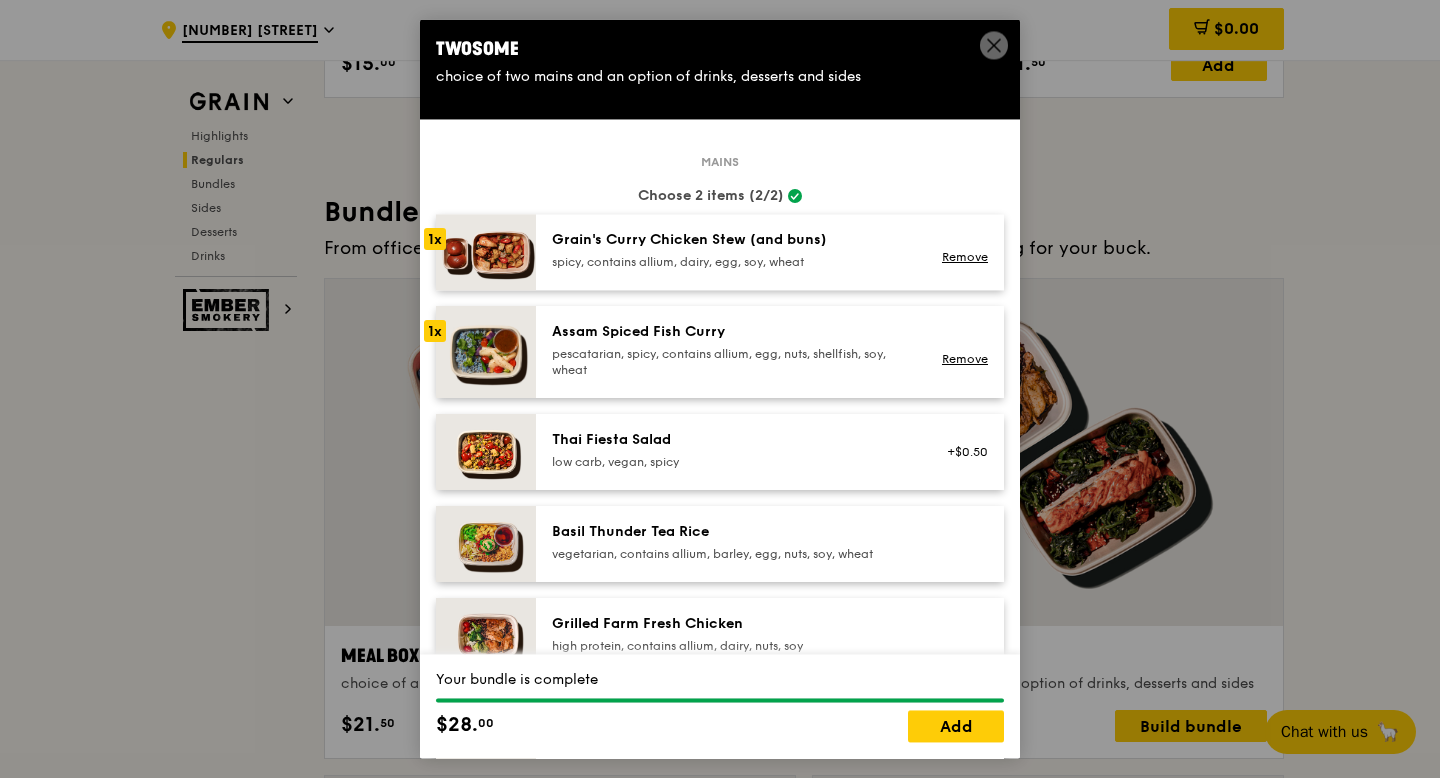 click on "Your bundle is complete
$28.
00
Add" at bounding box center (720, 707) 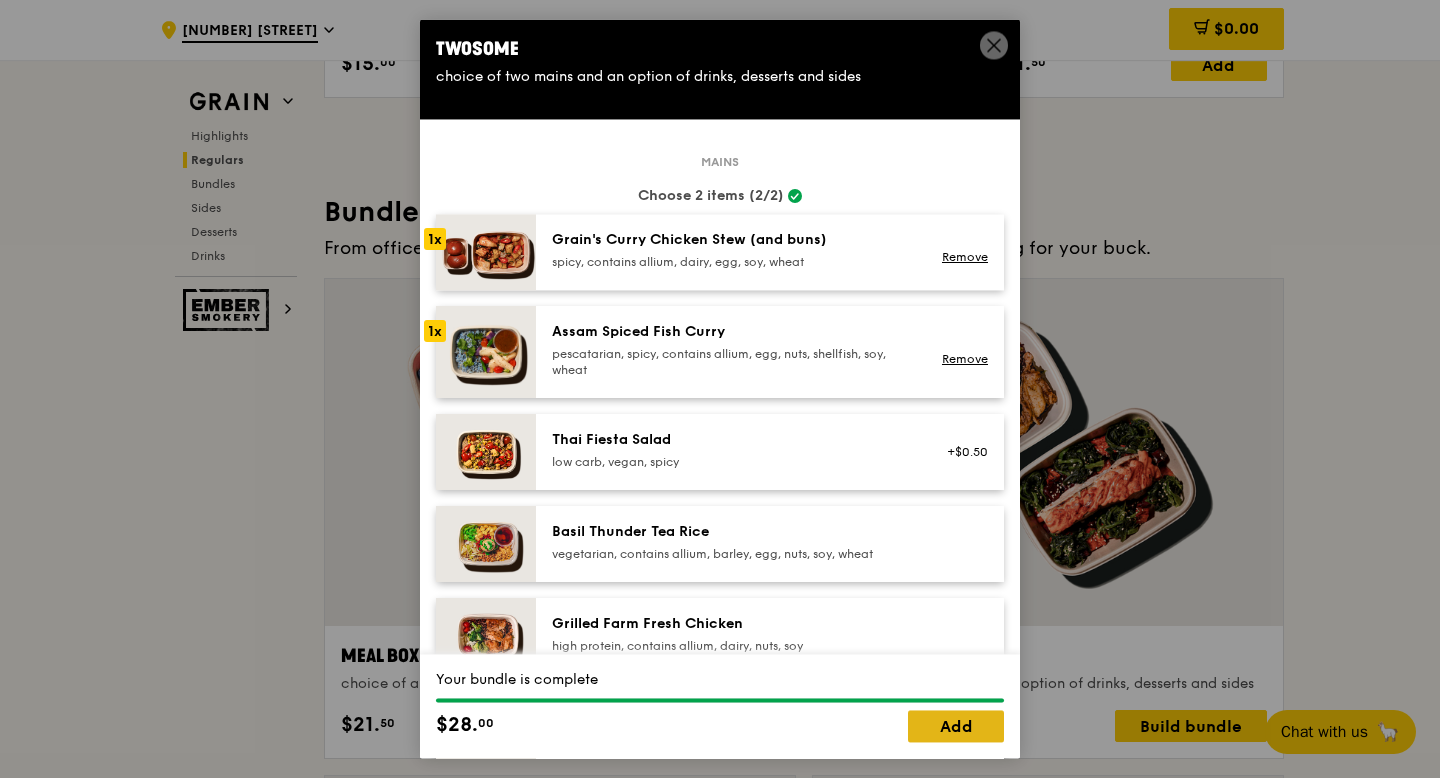 click on "Add" at bounding box center [956, 727] 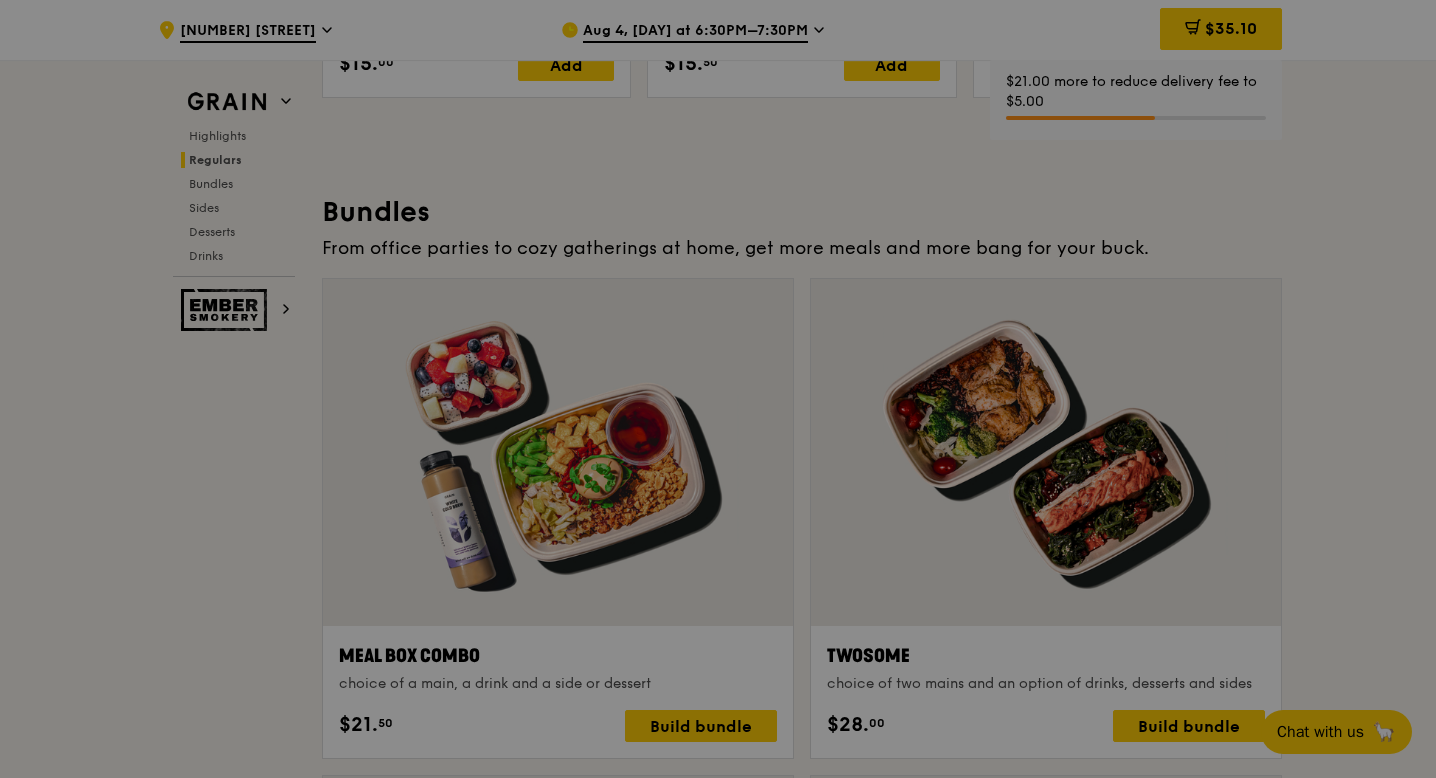 click at bounding box center (718, 389) 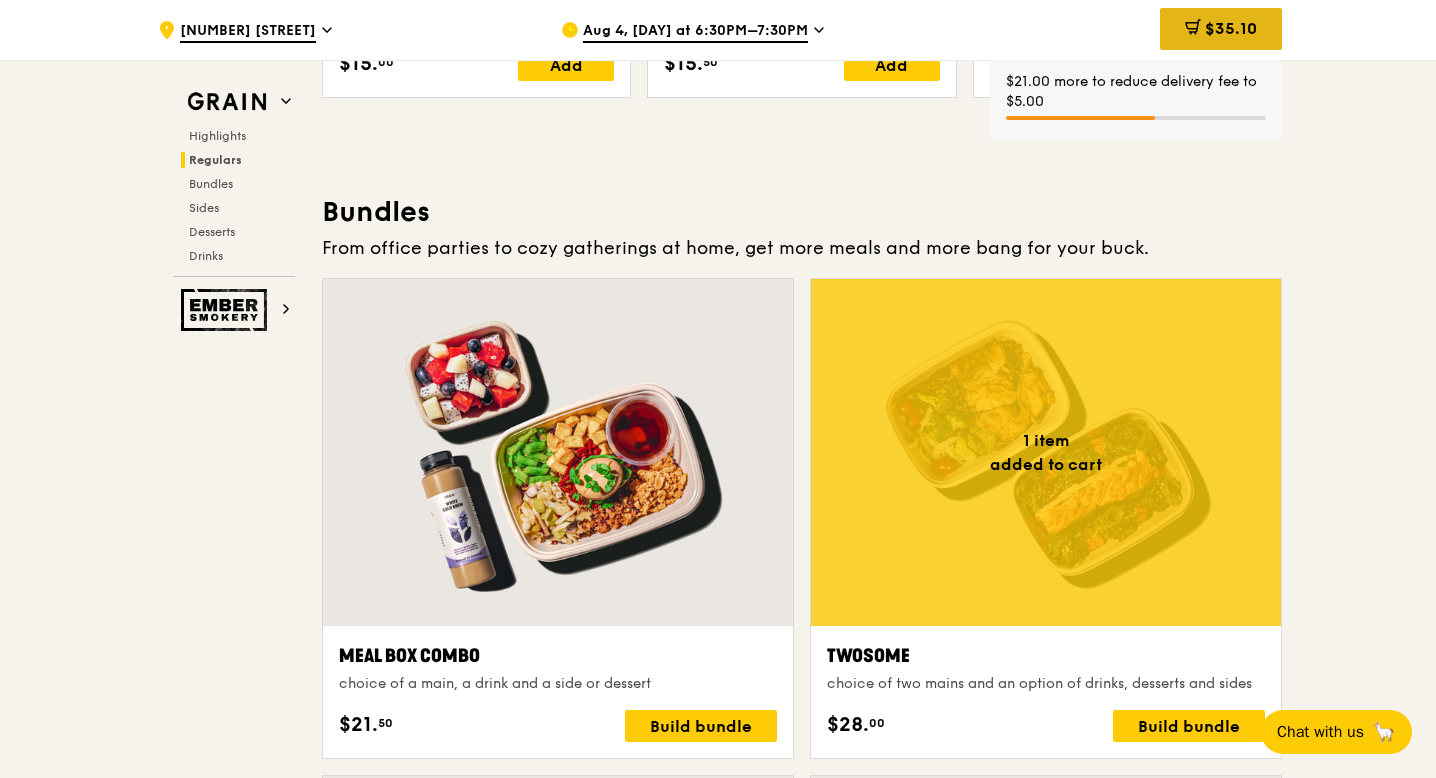 click on "$35.10" at bounding box center (1231, 28) 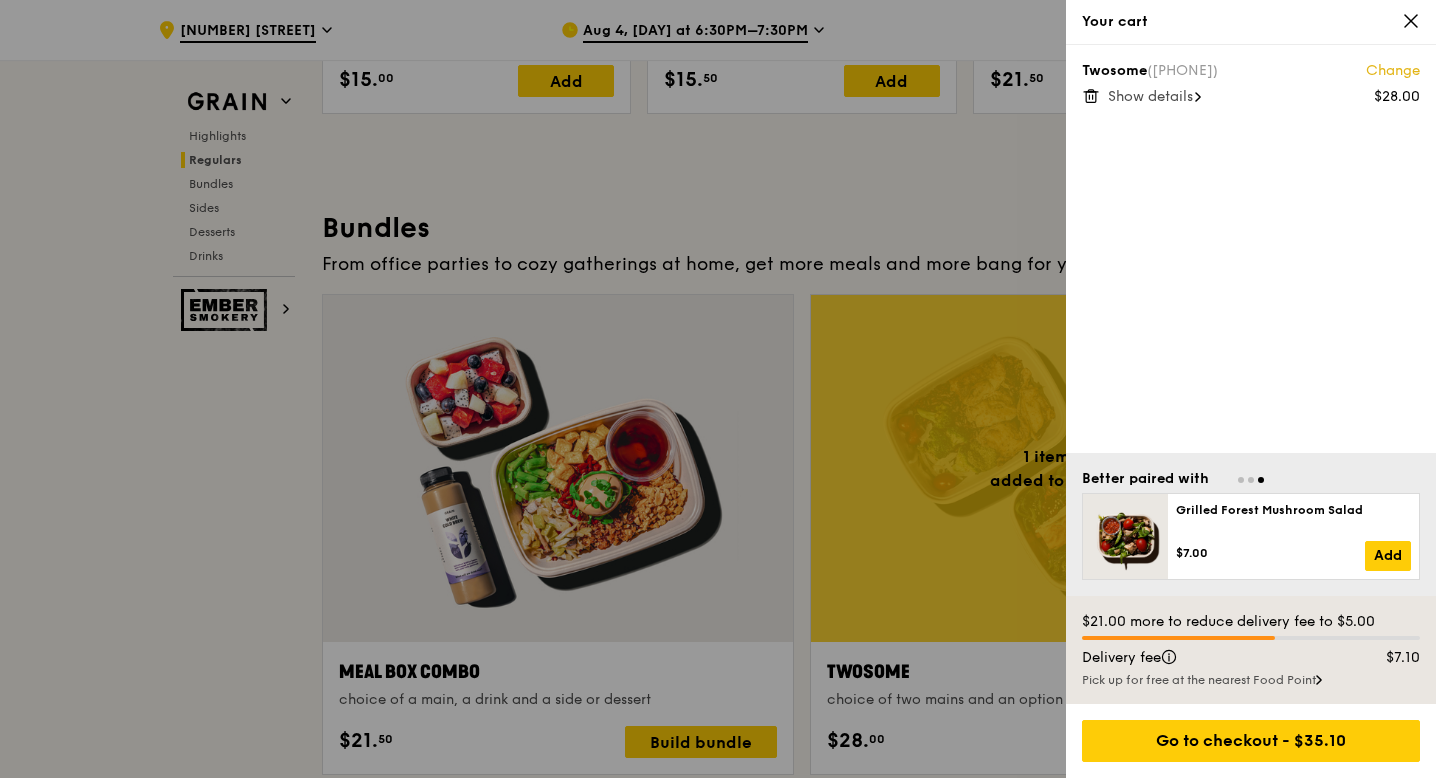 scroll, scrollTop: 2742, scrollLeft: 0, axis: vertical 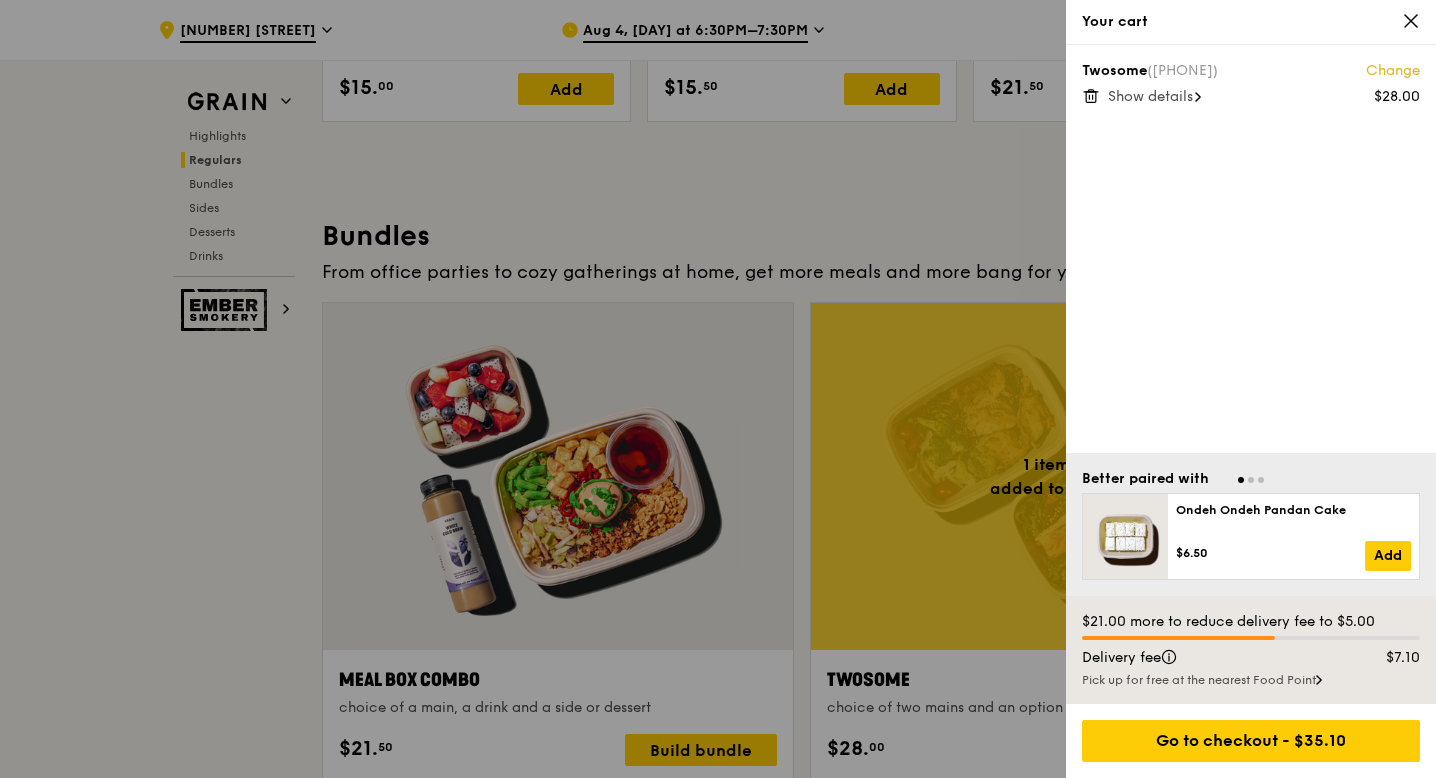 click 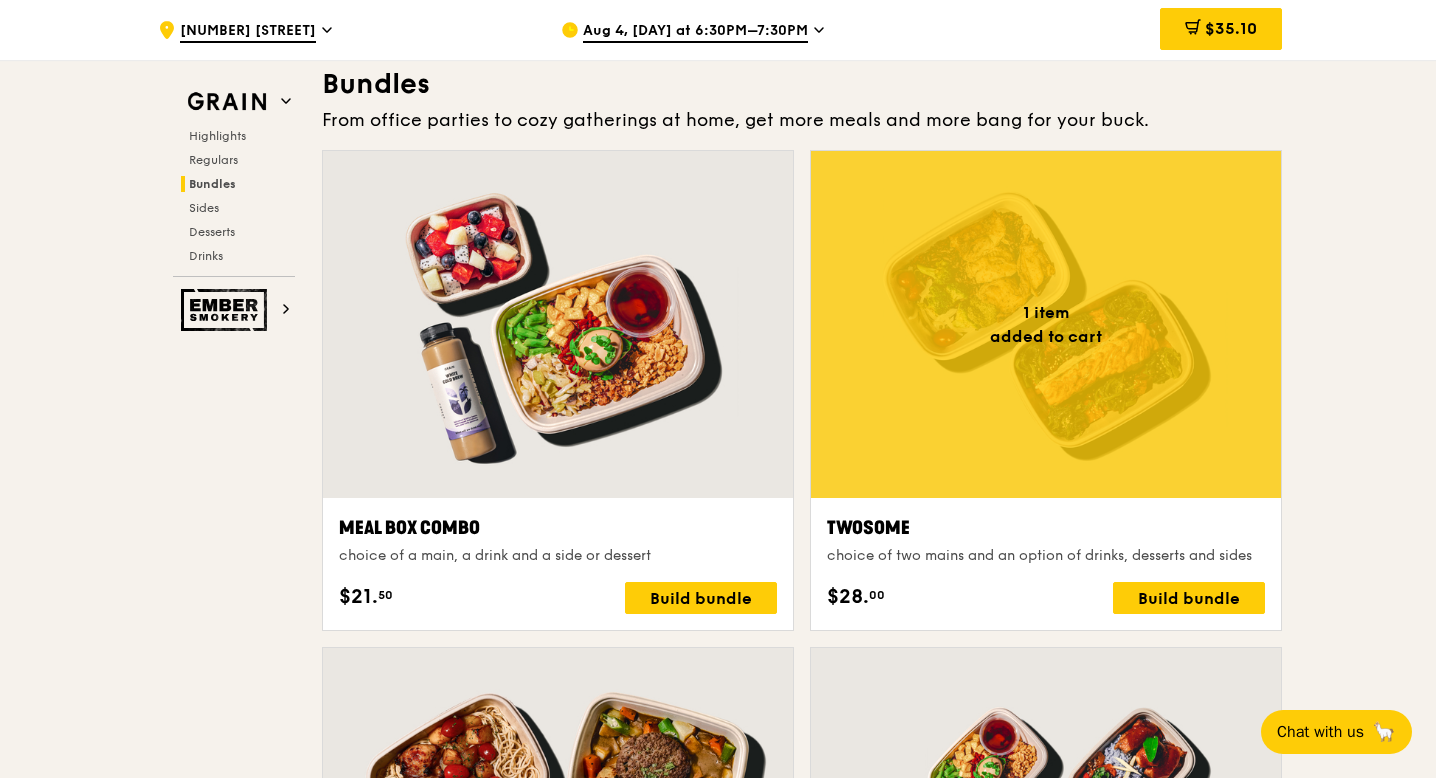 scroll, scrollTop: 2937, scrollLeft: 0, axis: vertical 